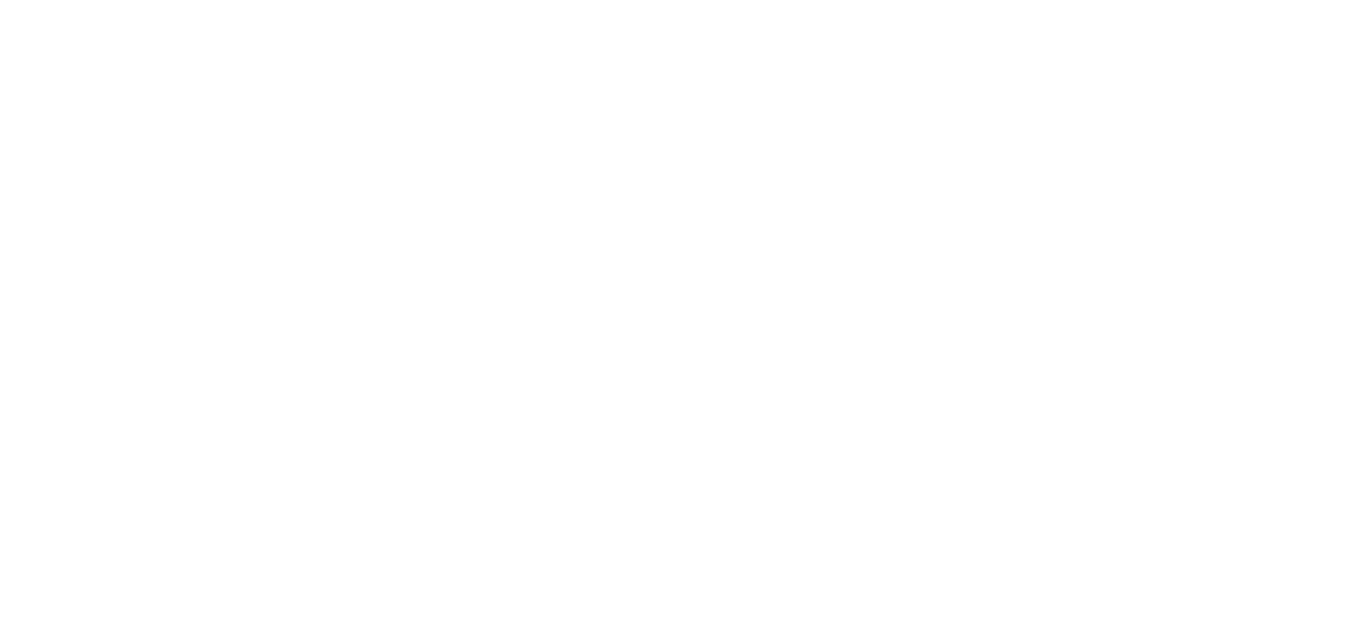 scroll, scrollTop: 0, scrollLeft: 0, axis: both 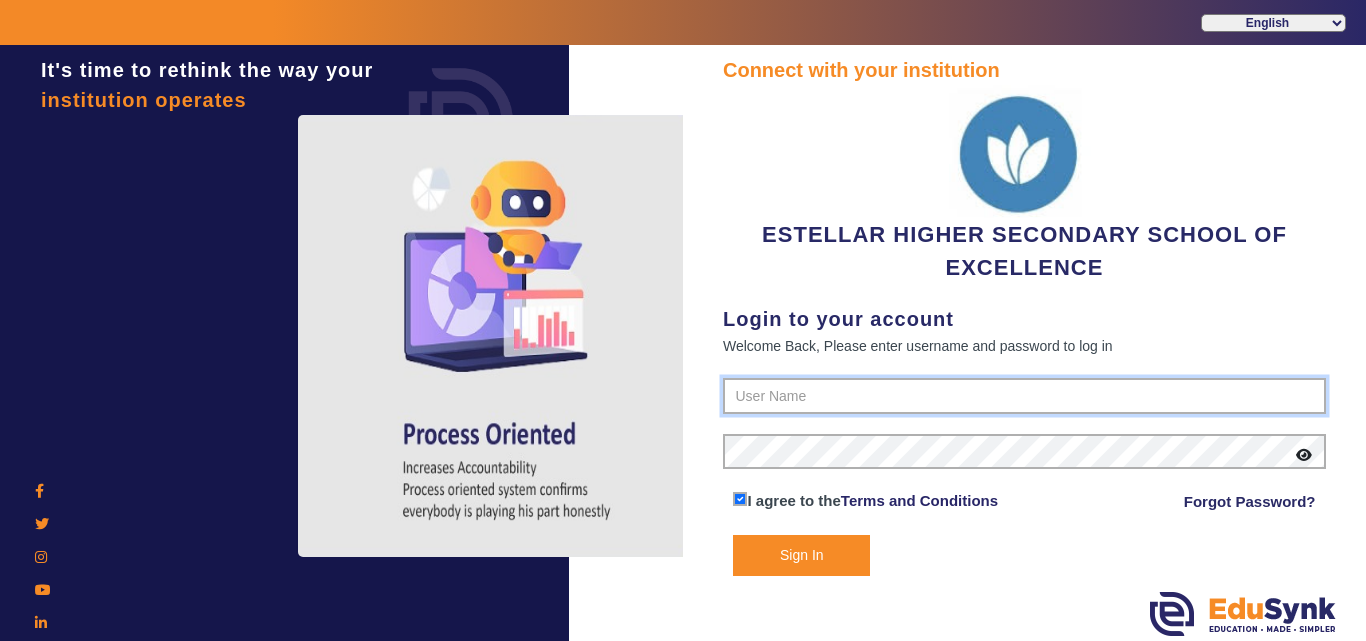 type on "[PHONE]" 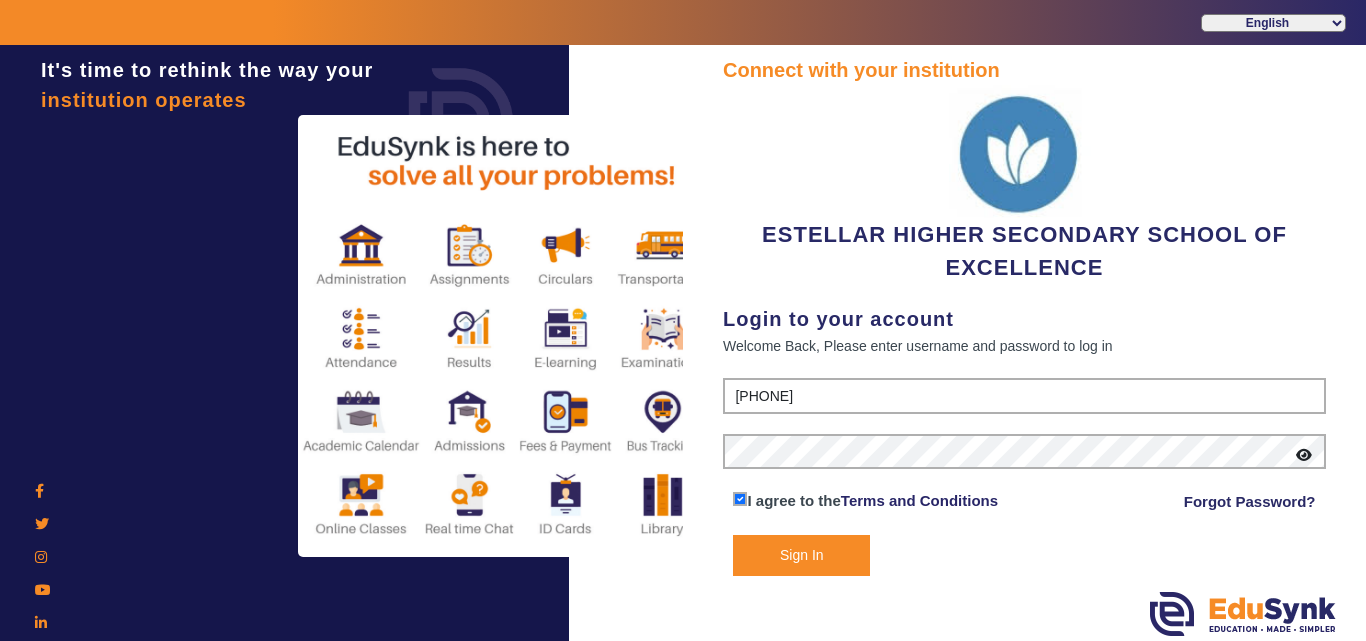 click on "Sign In" 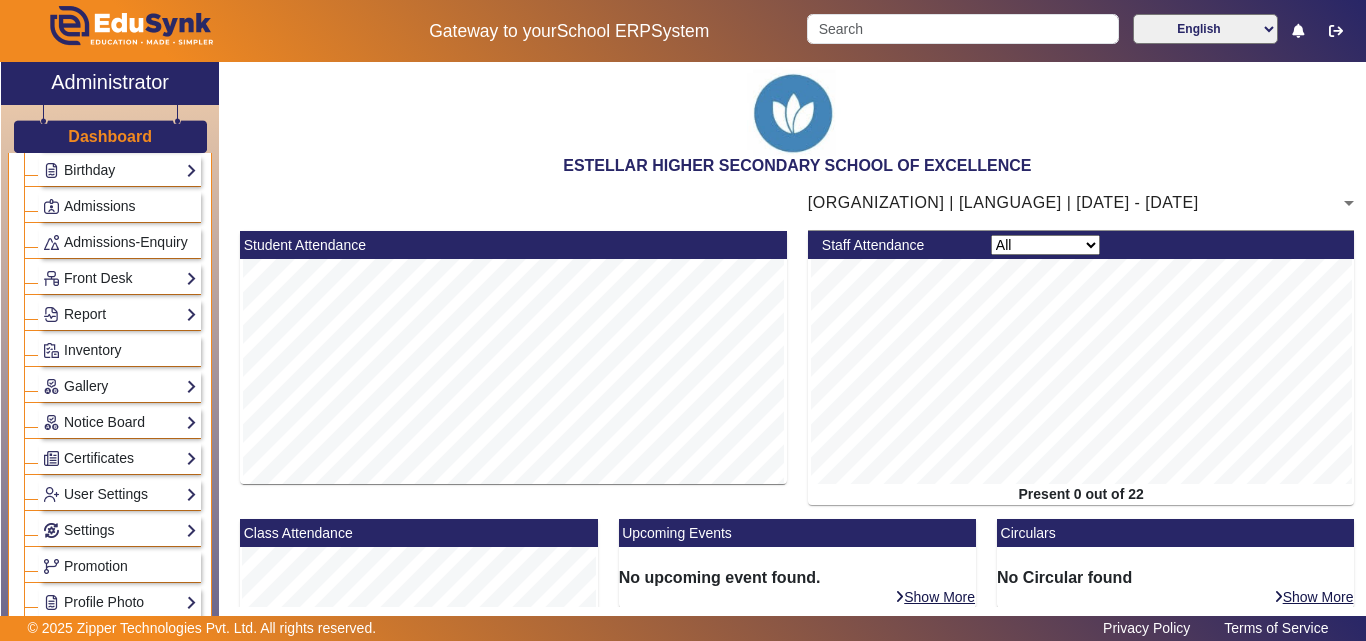 scroll, scrollTop: 0, scrollLeft: 0, axis: both 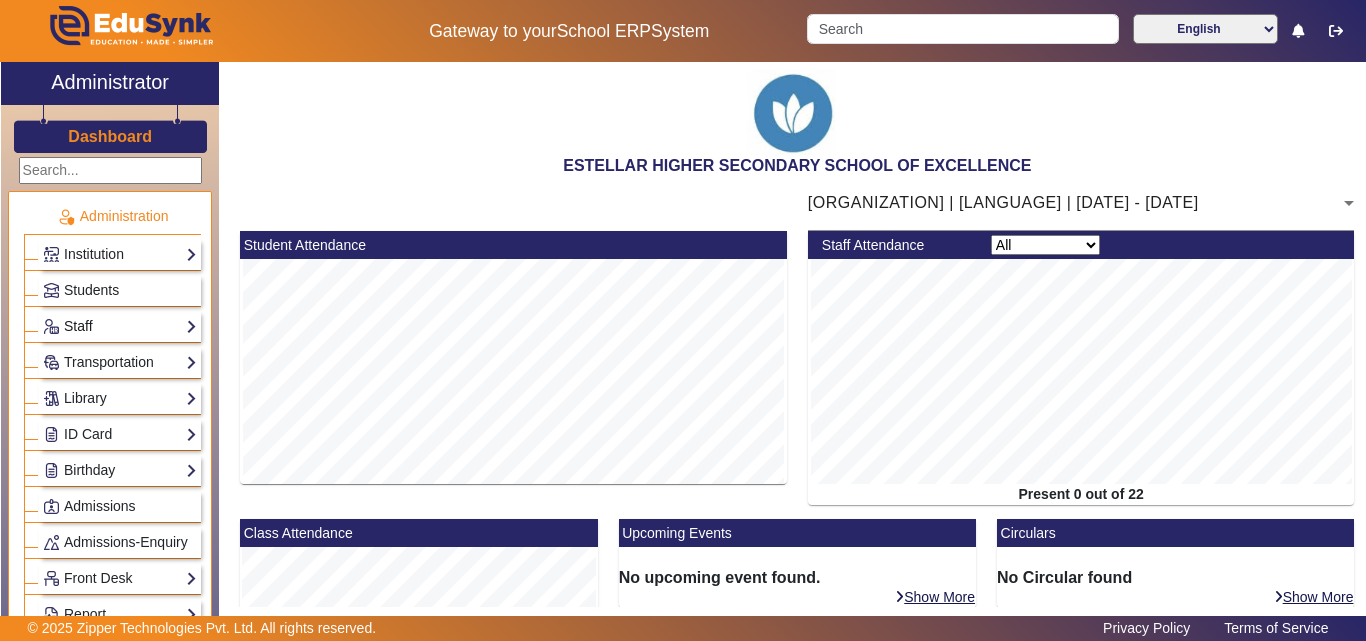 click on "Staff" 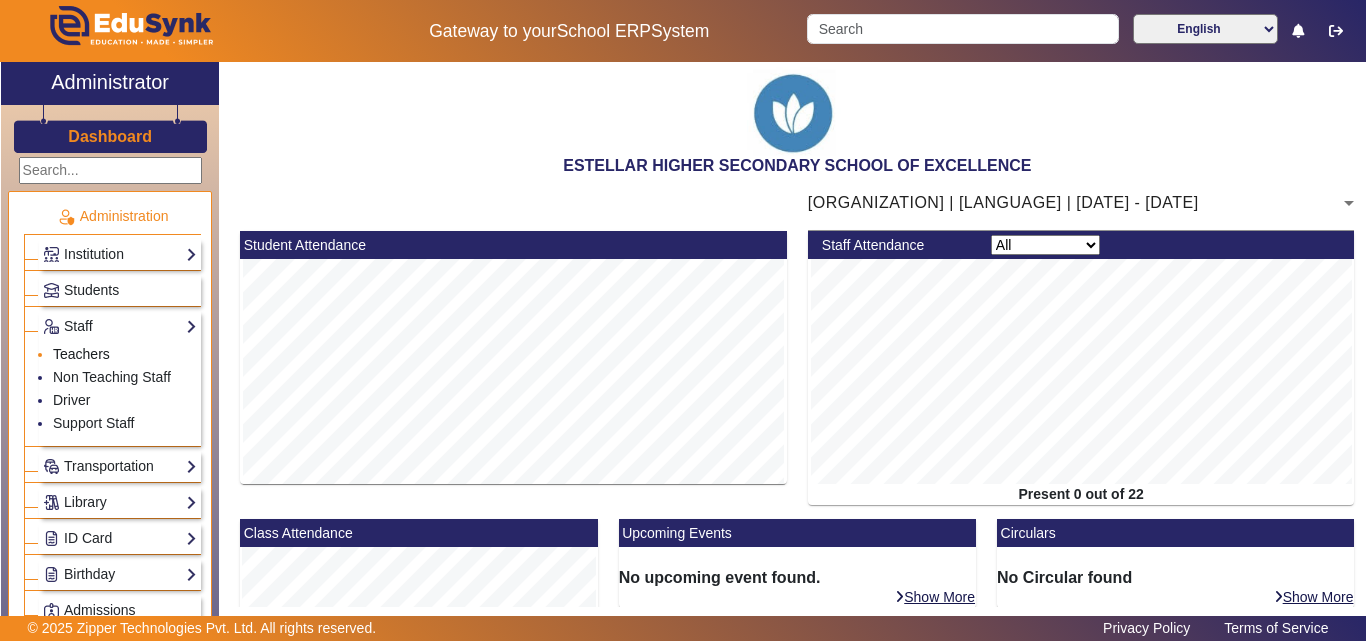 click on "Teachers" 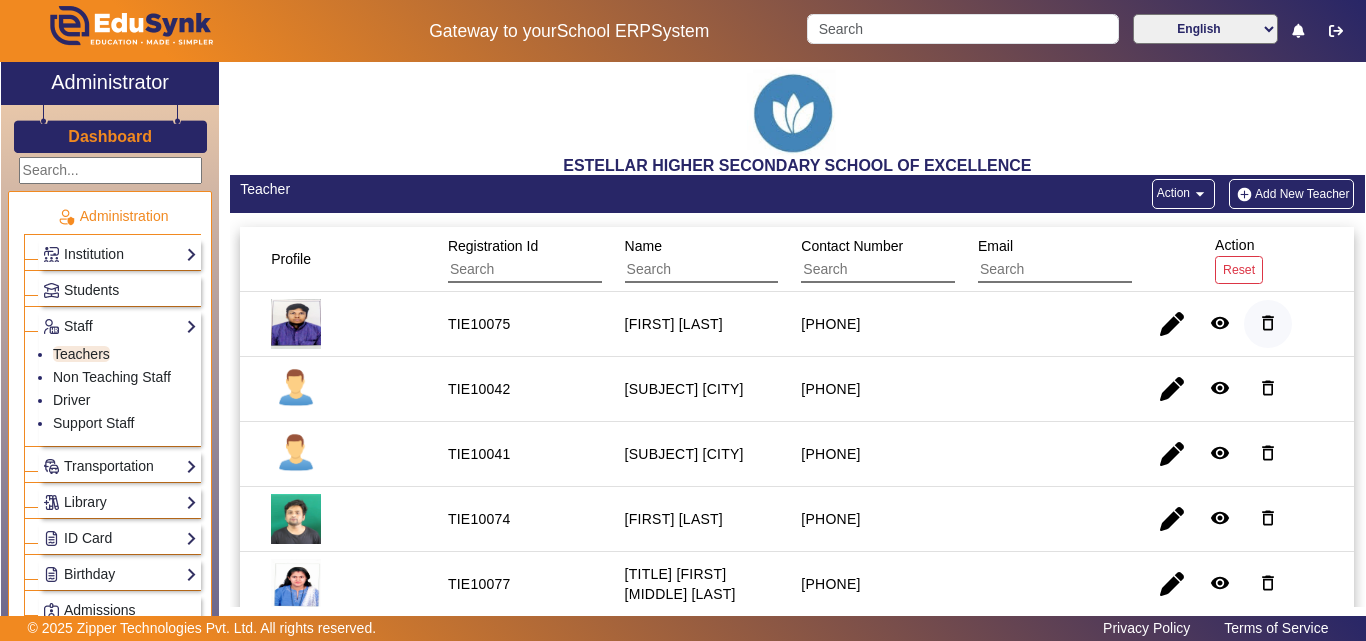 click on "delete_outline" at bounding box center (1268, 388) 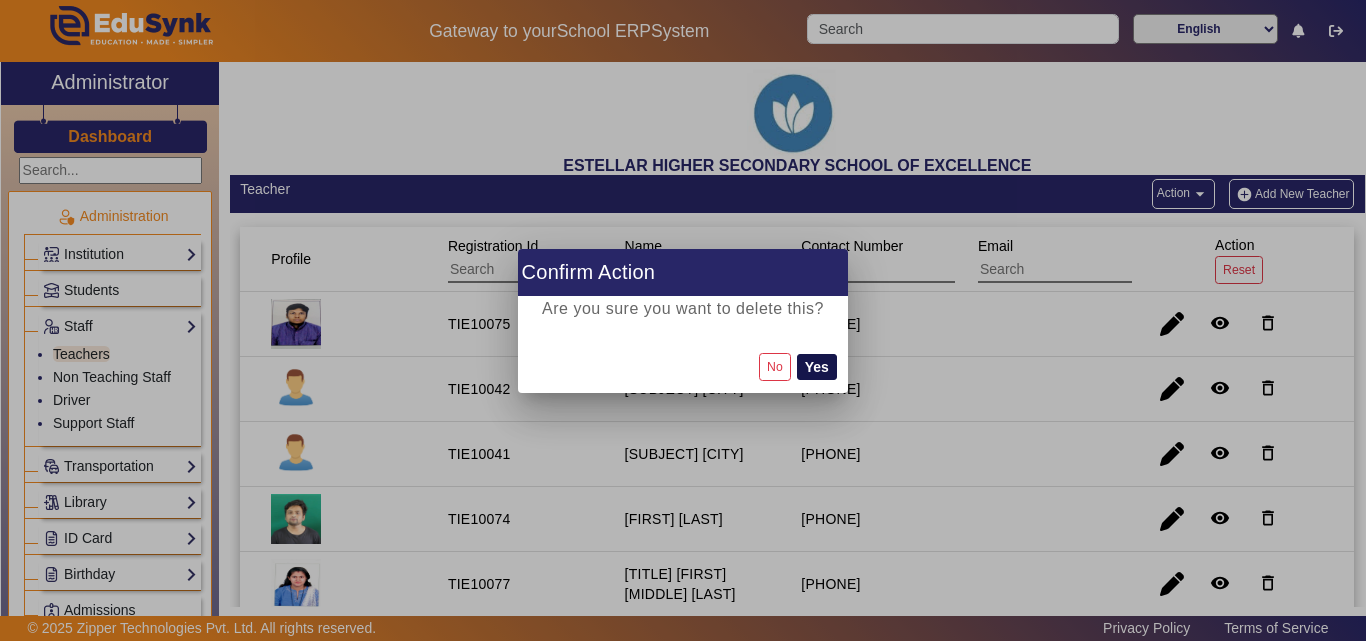 click on "Yes" at bounding box center [817, 367] 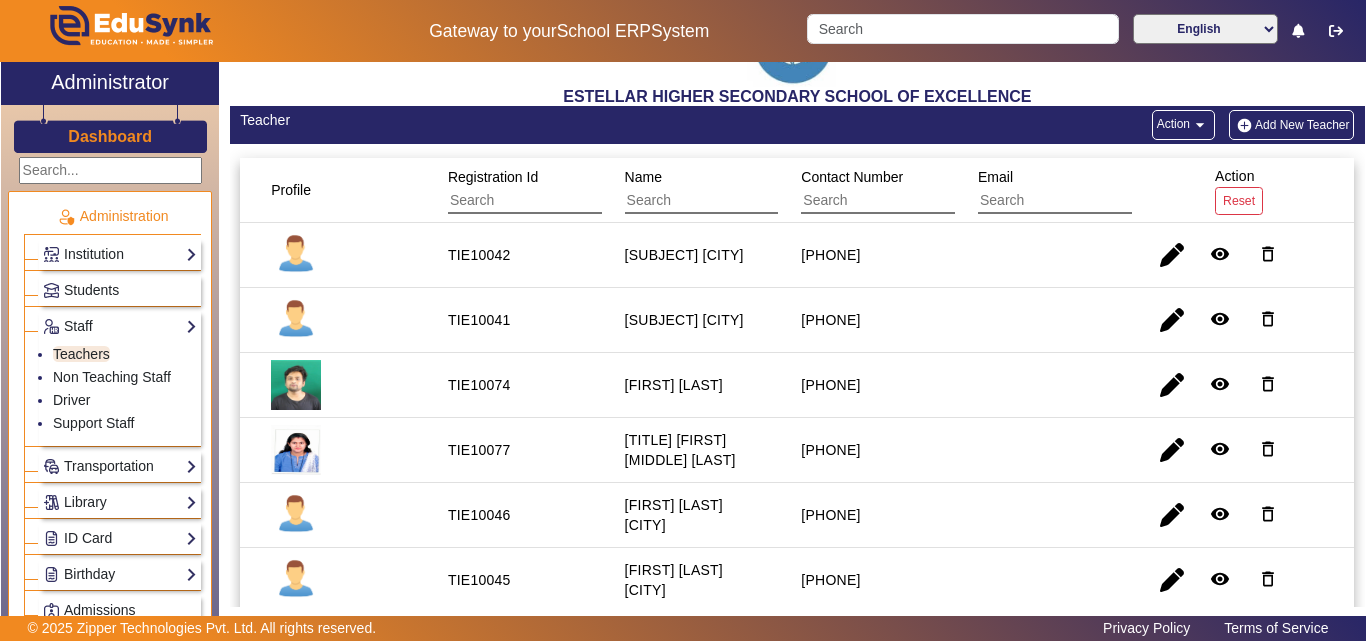 scroll, scrollTop: 100, scrollLeft: 0, axis: vertical 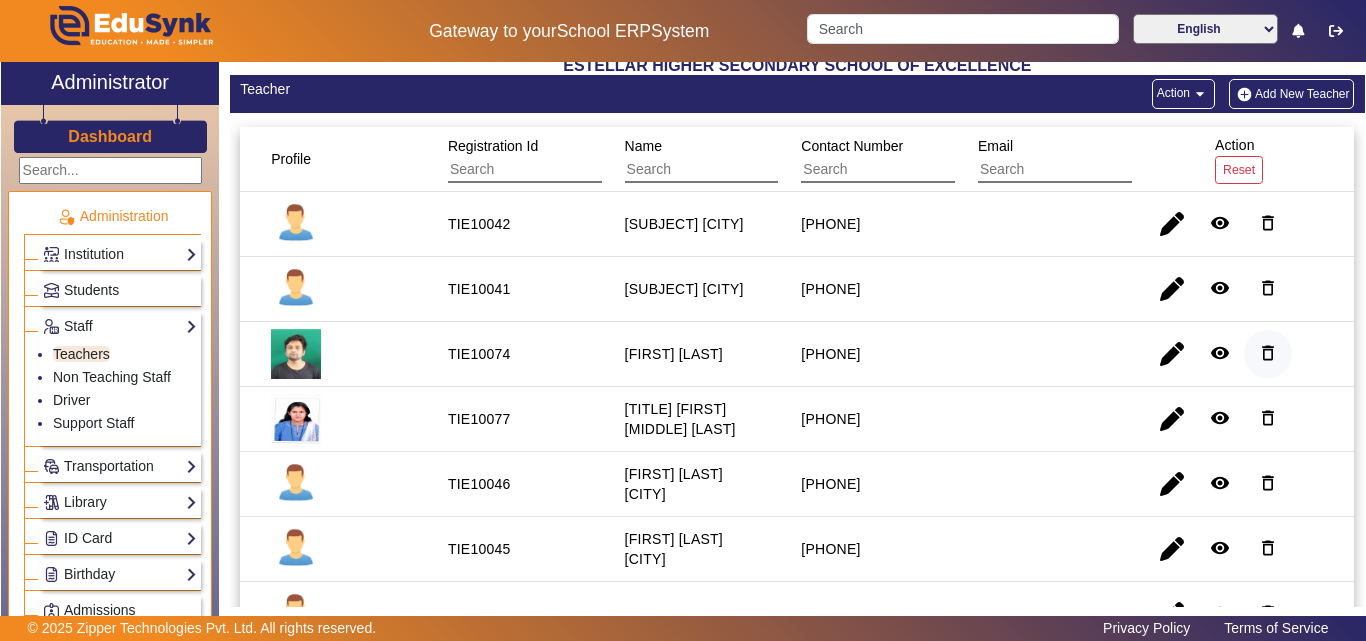 click on "delete_outline" at bounding box center [1268, 418] 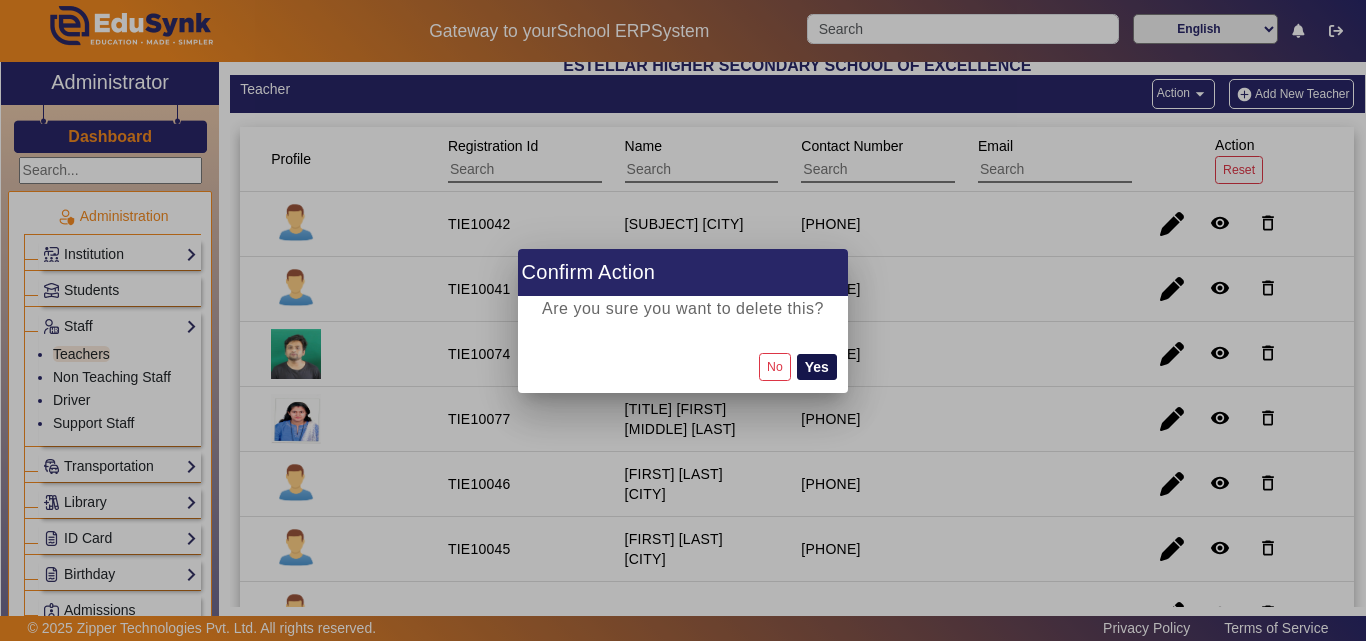click on "Yes" at bounding box center [817, 367] 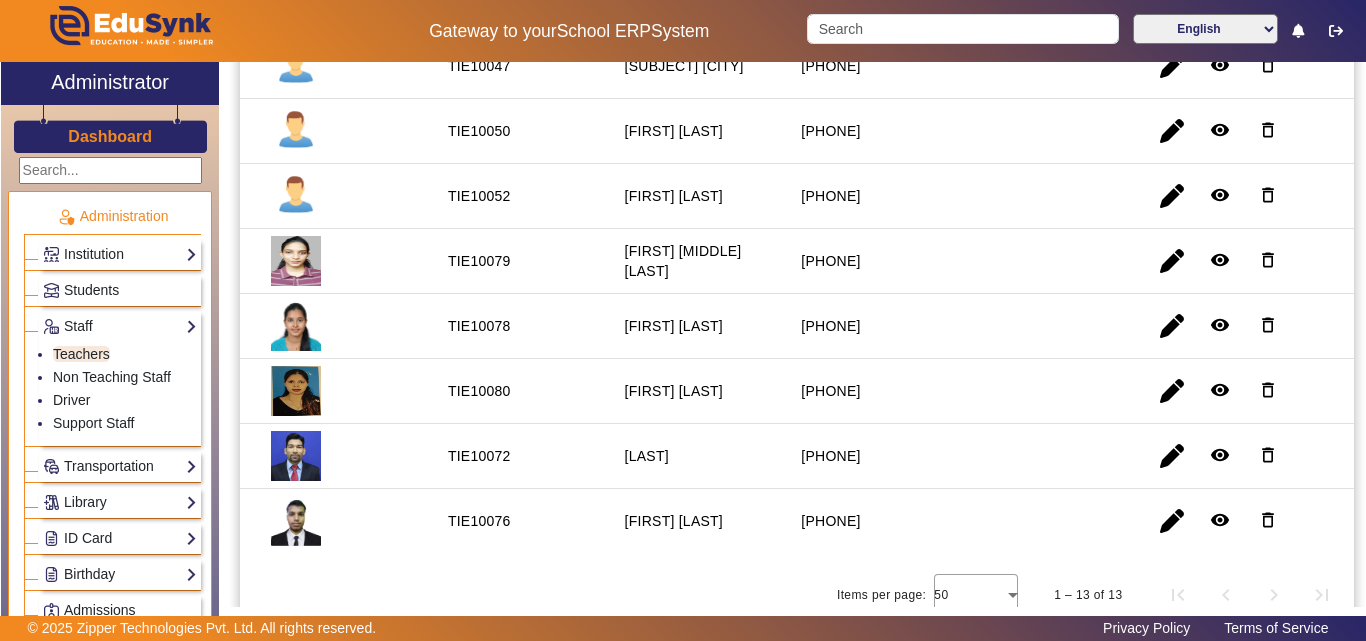 scroll, scrollTop: 599, scrollLeft: 0, axis: vertical 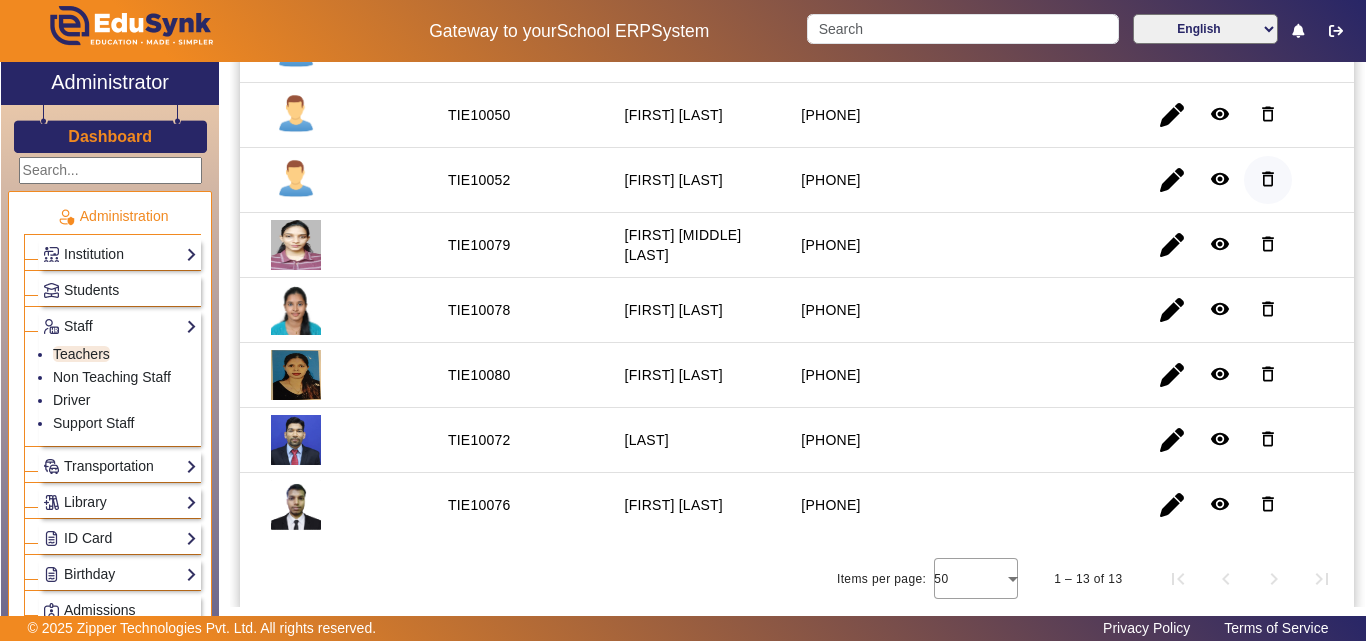 click on "delete_outline" at bounding box center [1268, 244] 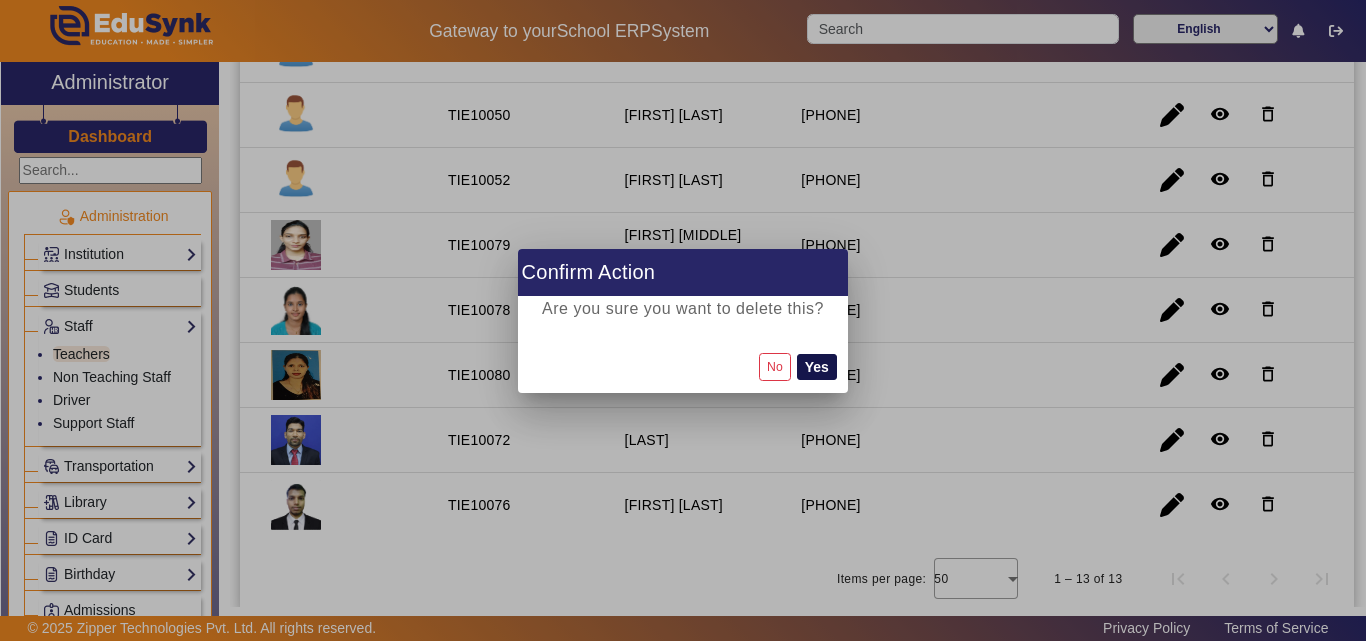 click on "Yes" at bounding box center [817, 367] 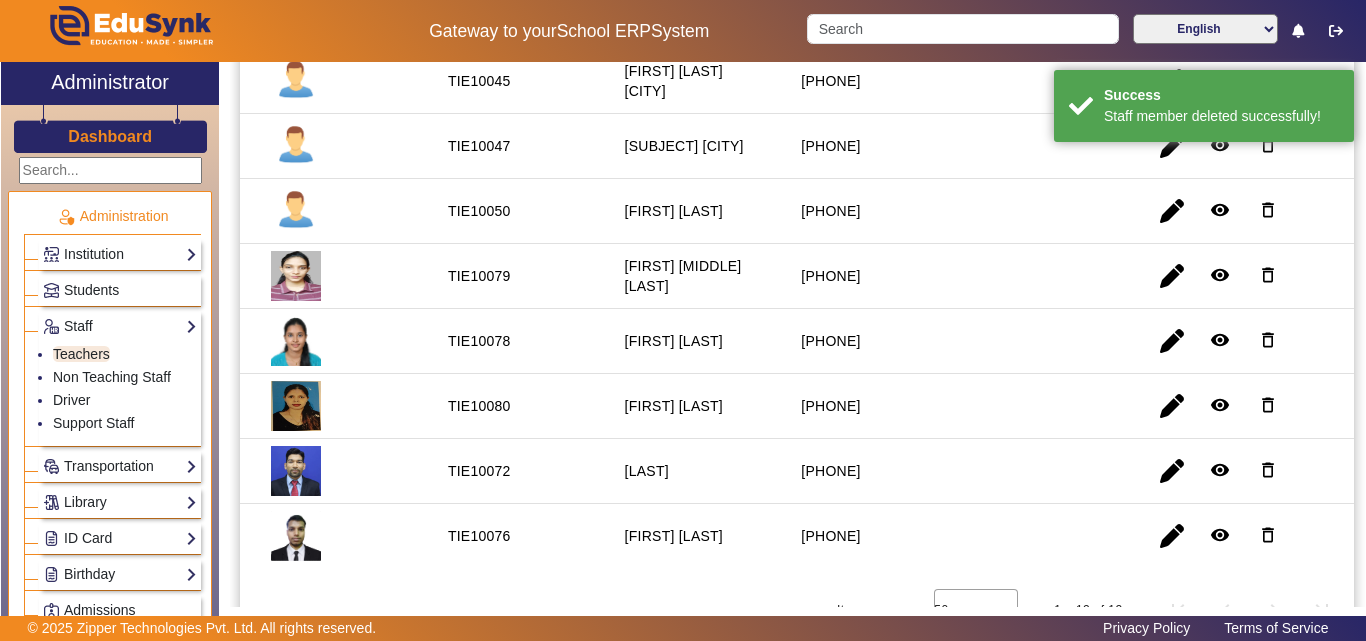 scroll, scrollTop: 534, scrollLeft: 0, axis: vertical 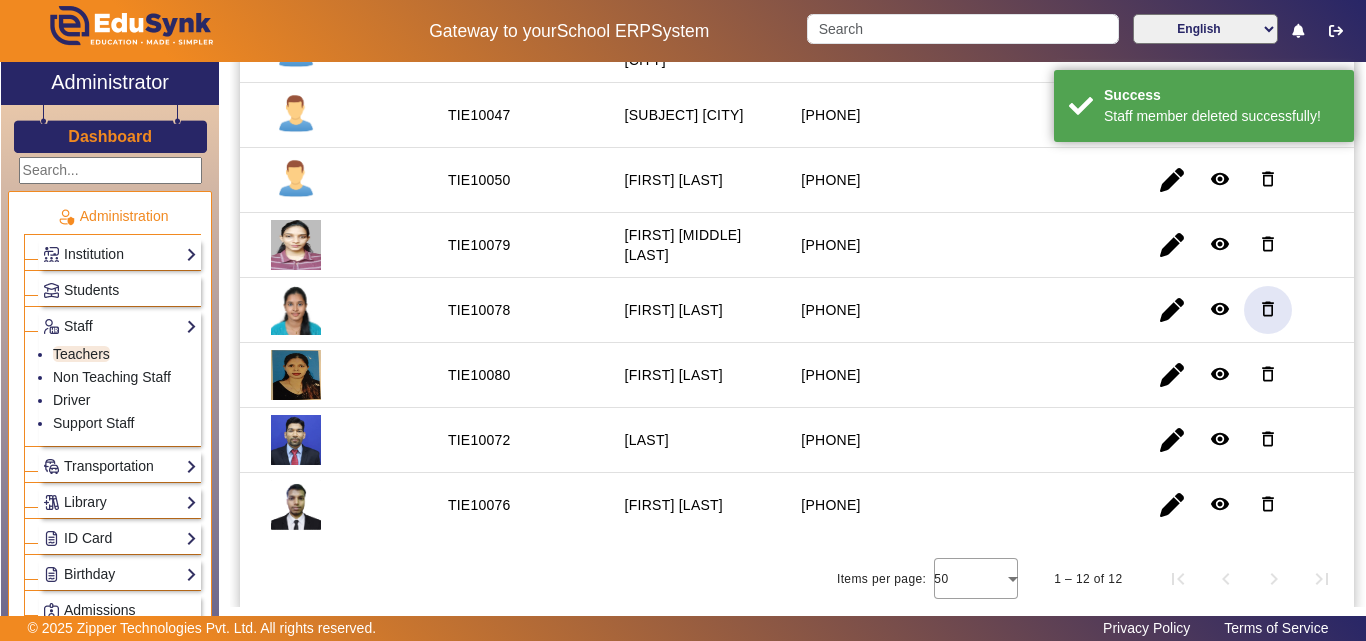click on "delete_outline" 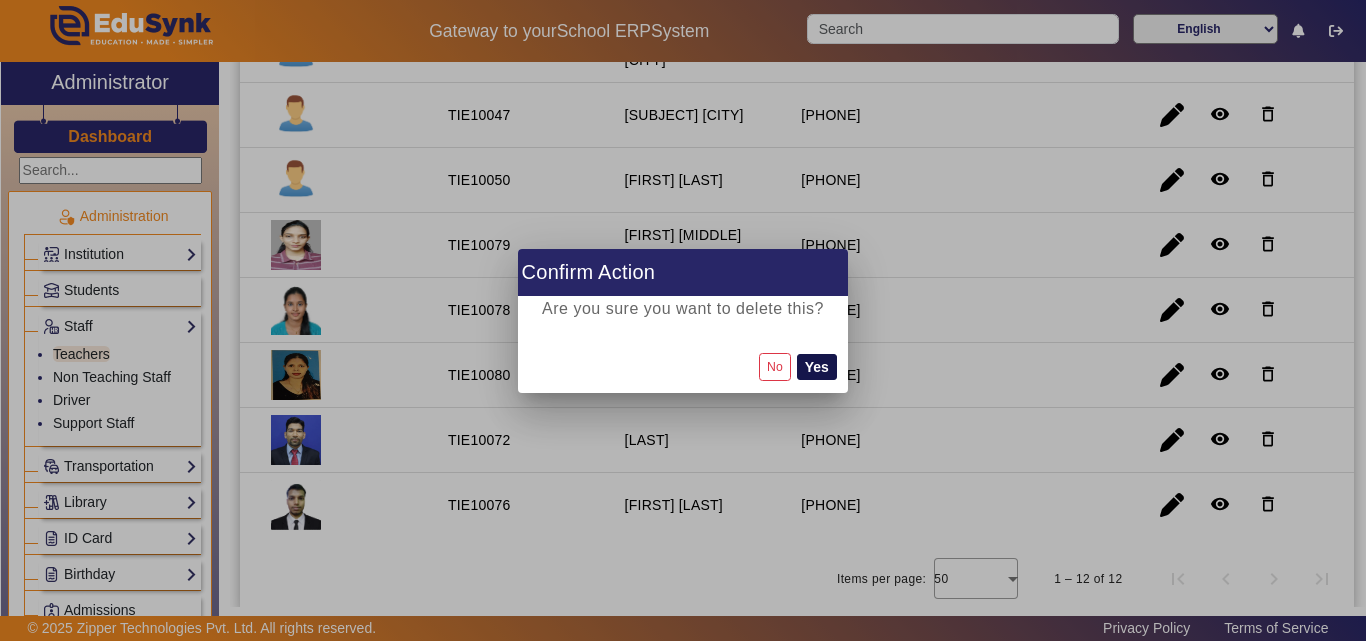 click on "Yes" at bounding box center (817, 367) 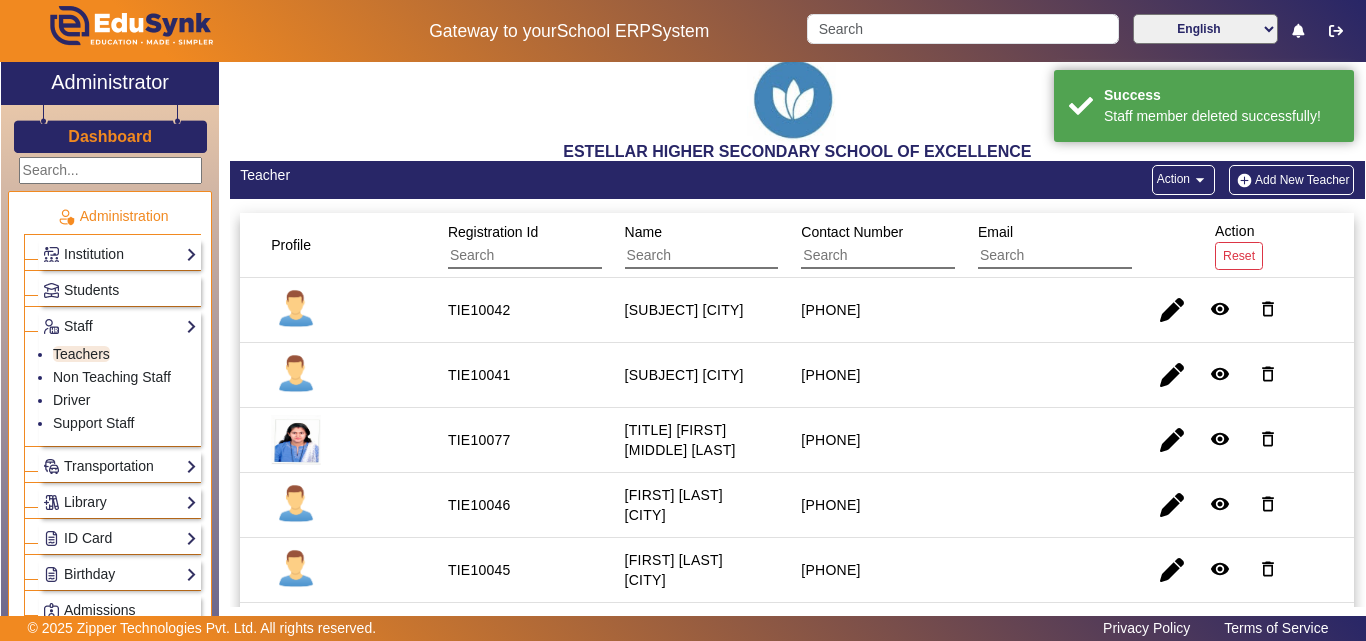 scroll, scrollTop: 469, scrollLeft: 0, axis: vertical 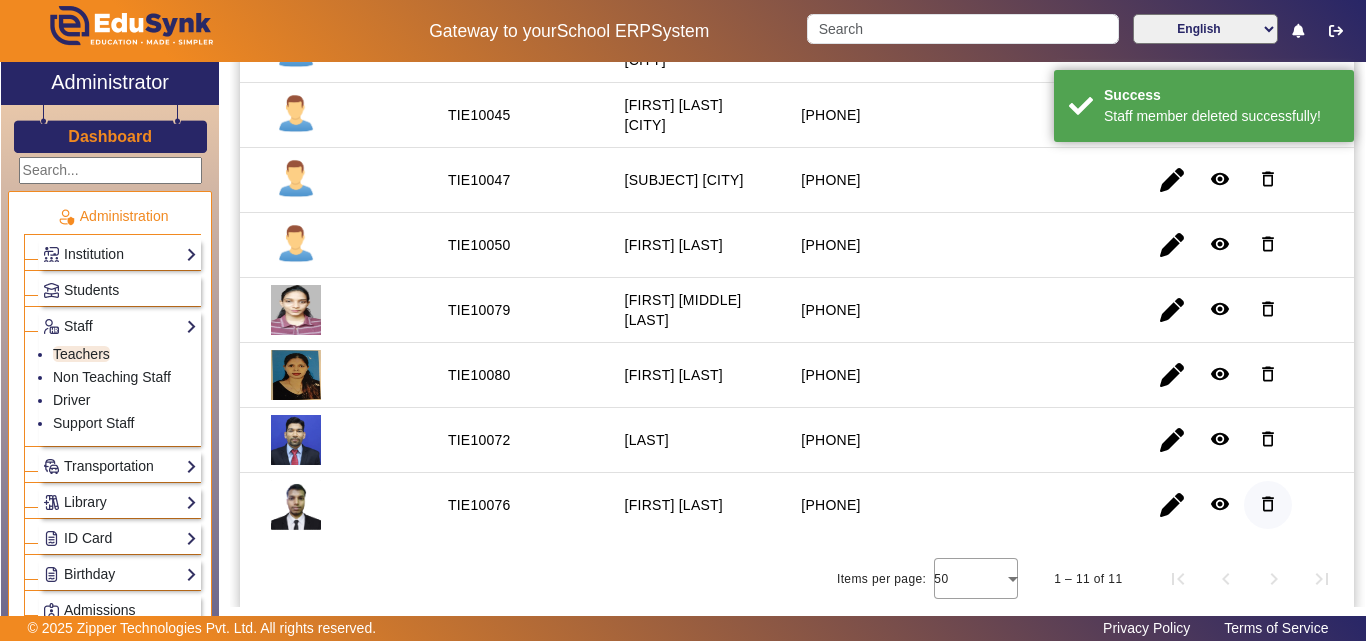 click on "delete_outline" 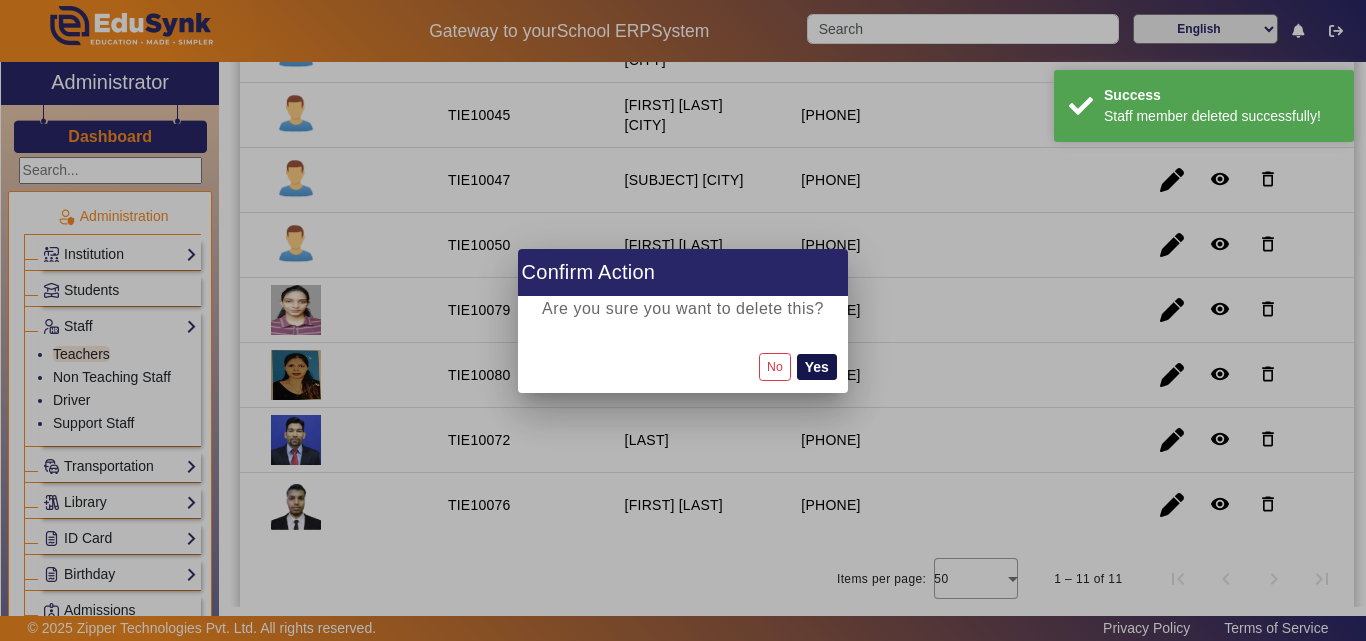 click on "Yes" at bounding box center (817, 367) 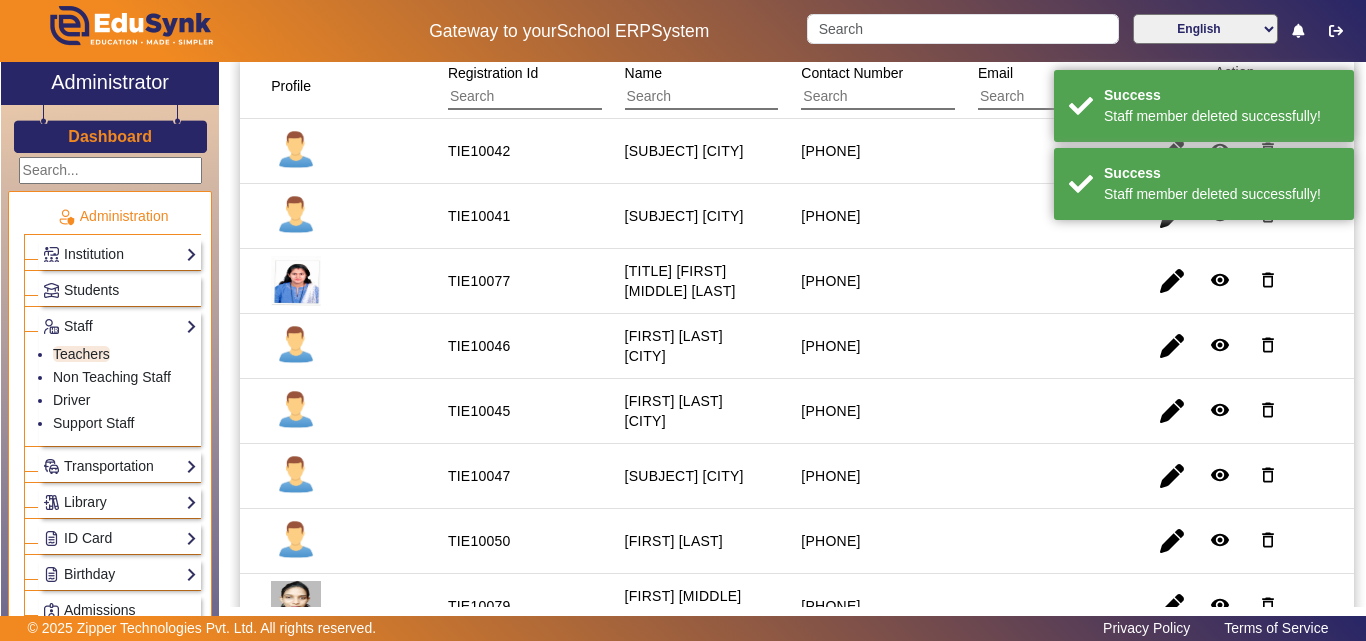 scroll, scrollTop: 404, scrollLeft: 0, axis: vertical 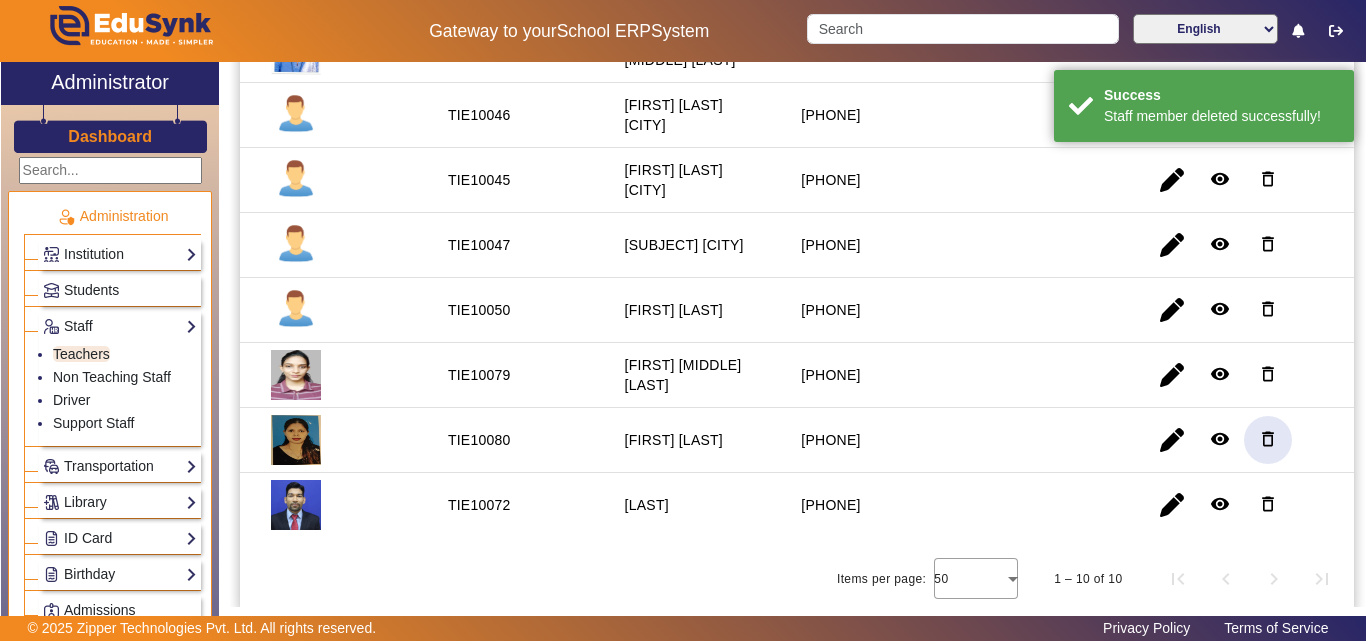 click on "delete_outline" 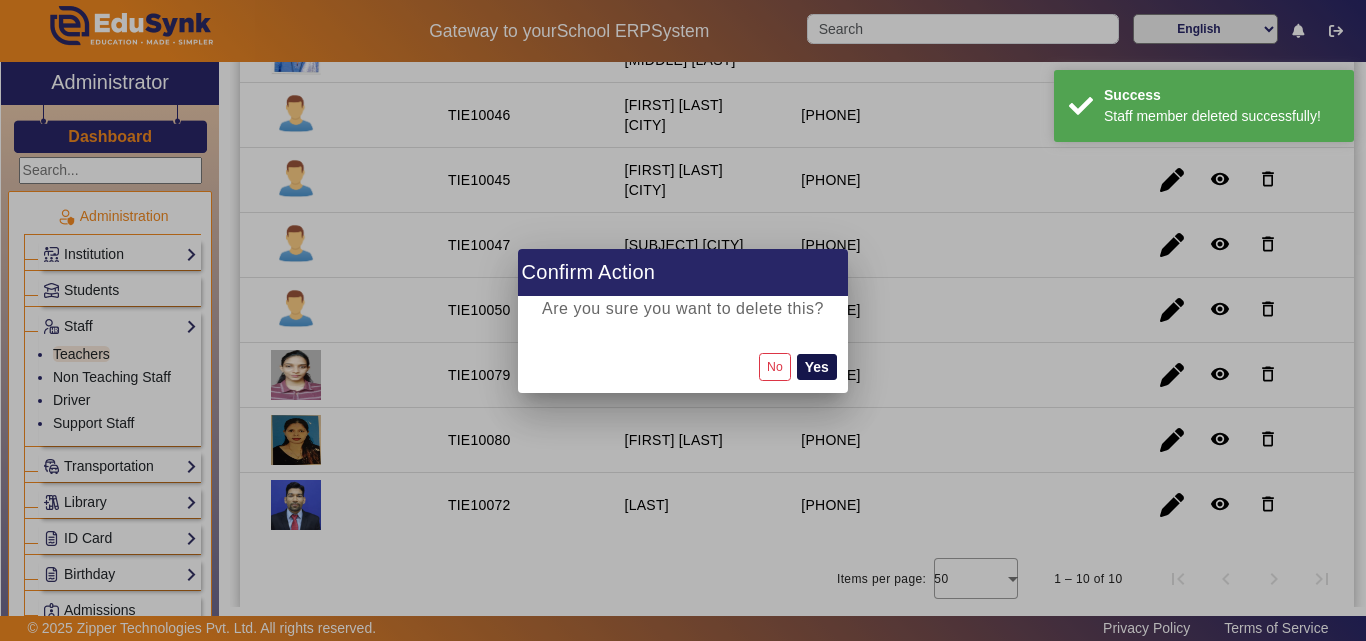 click on "Yes" at bounding box center [817, 367] 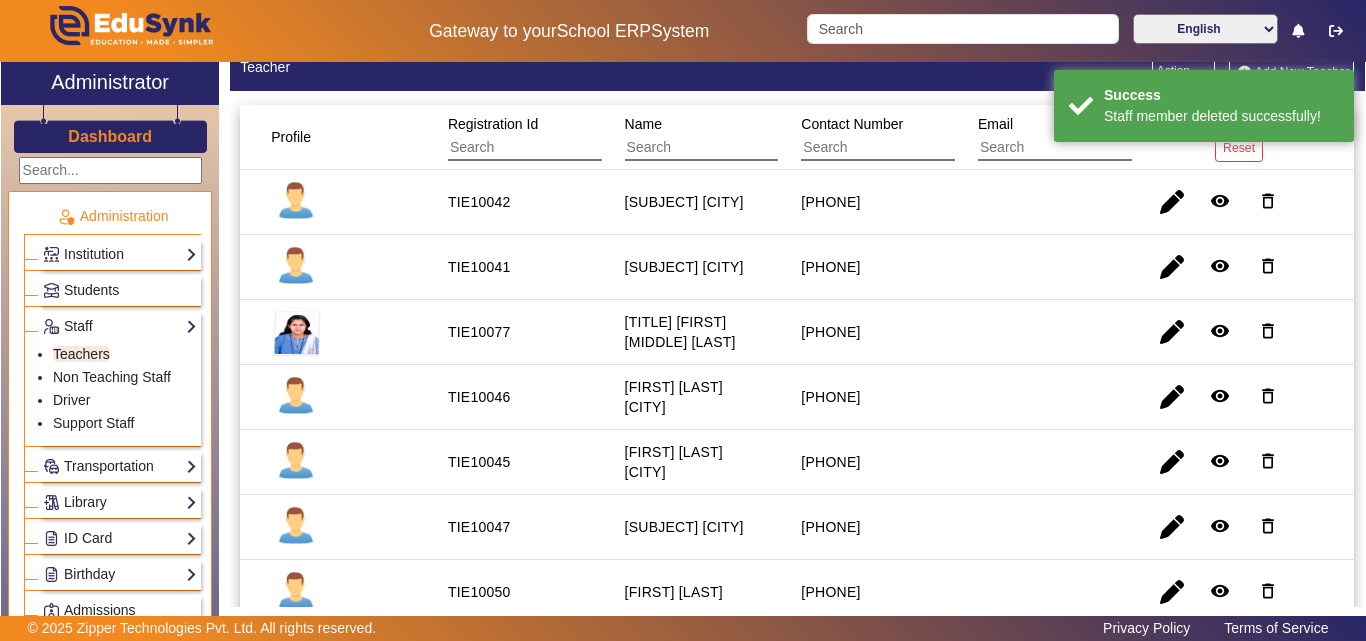 scroll, scrollTop: 39, scrollLeft: 0, axis: vertical 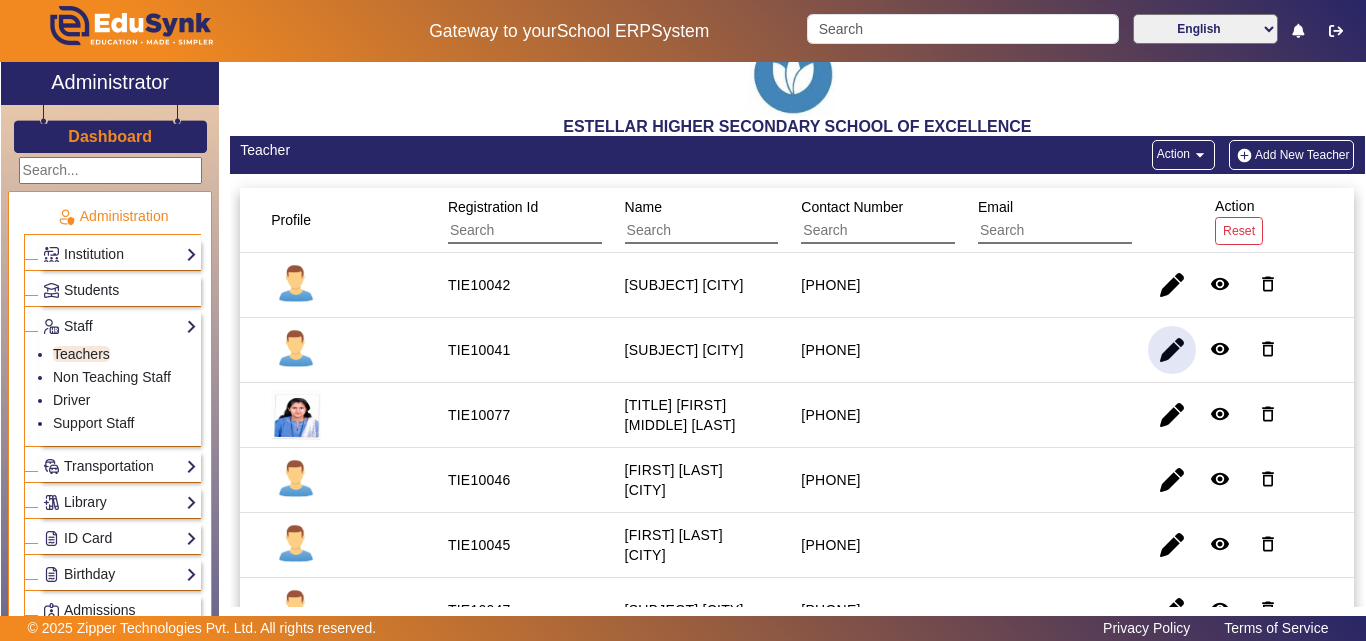 click 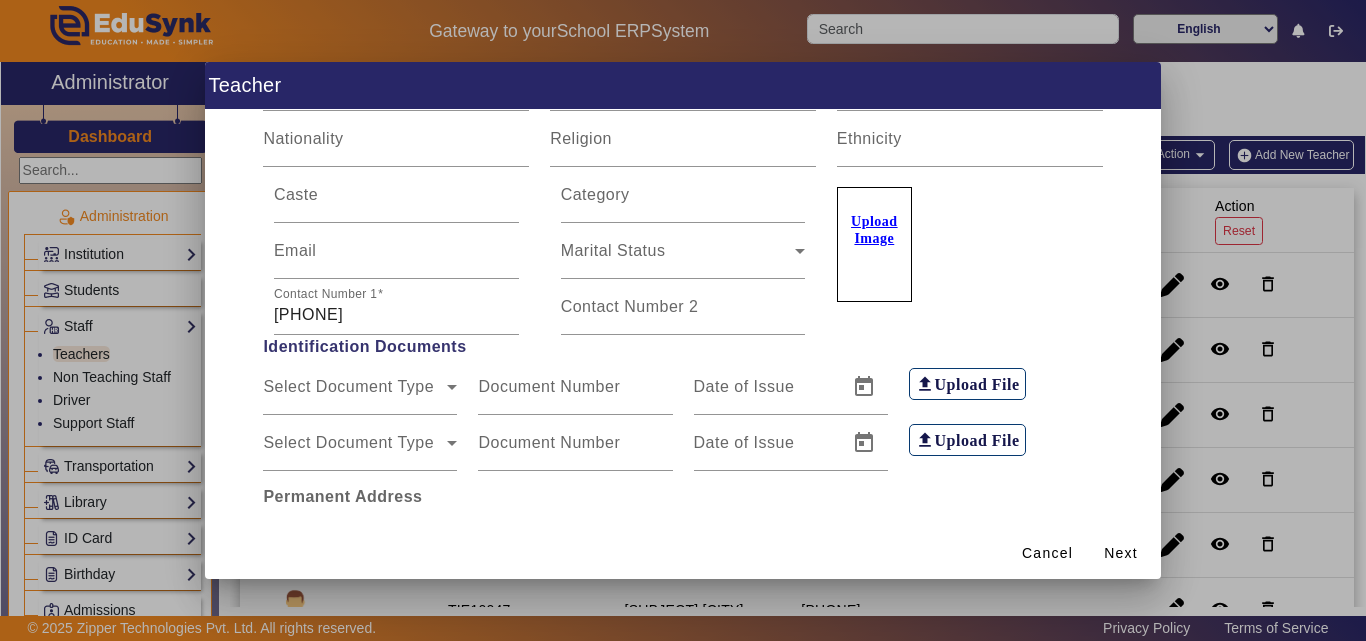 scroll, scrollTop: 242, scrollLeft: 0, axis: vertical 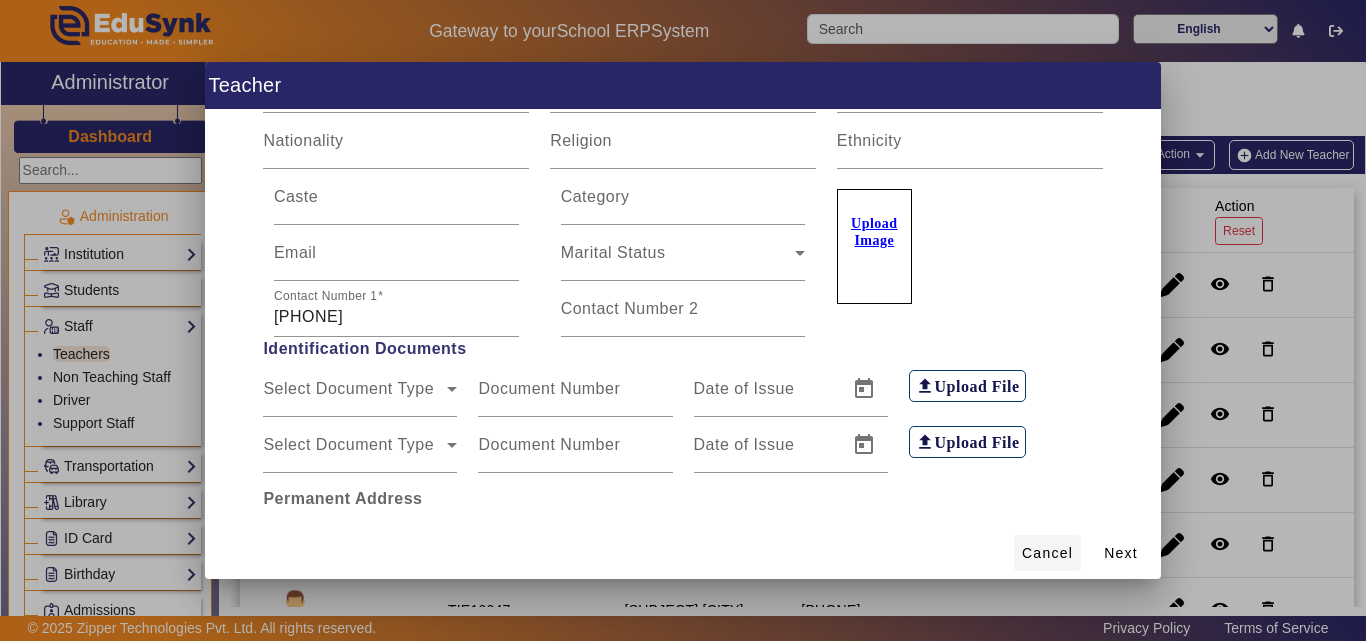 click on "Cancel" at bounding box center [1047, 553] 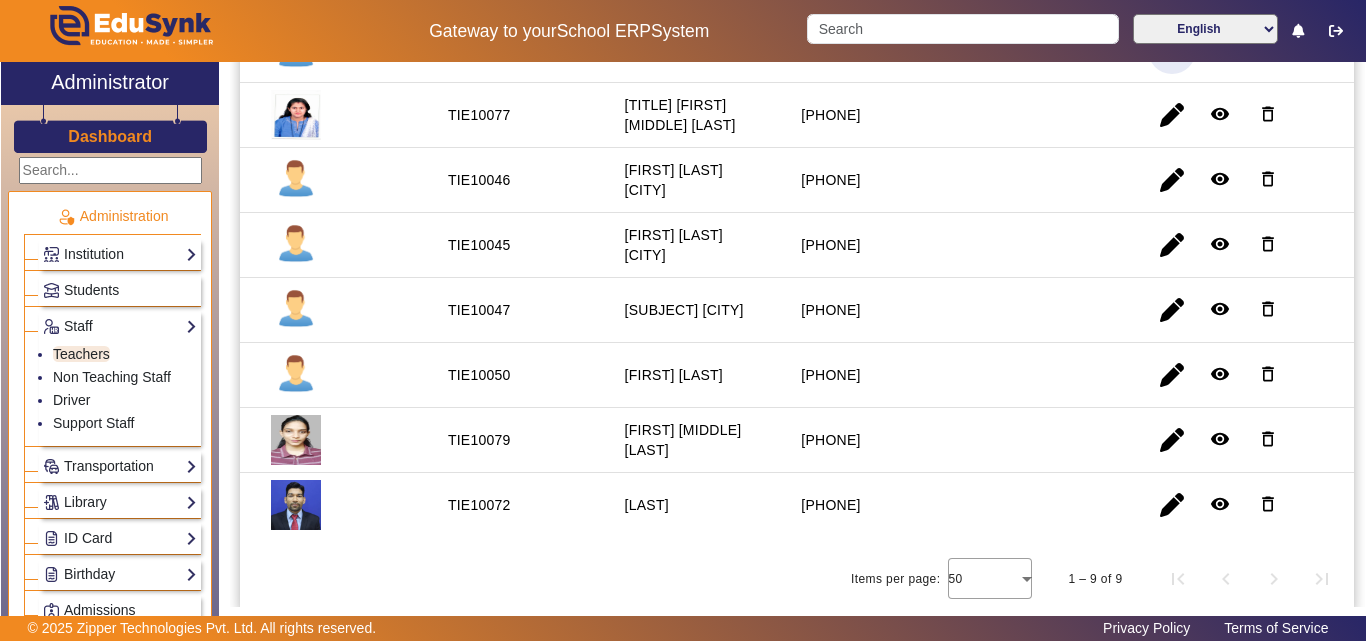 scroll, scrollTop: 0, scrollLeft: 0, axis: both 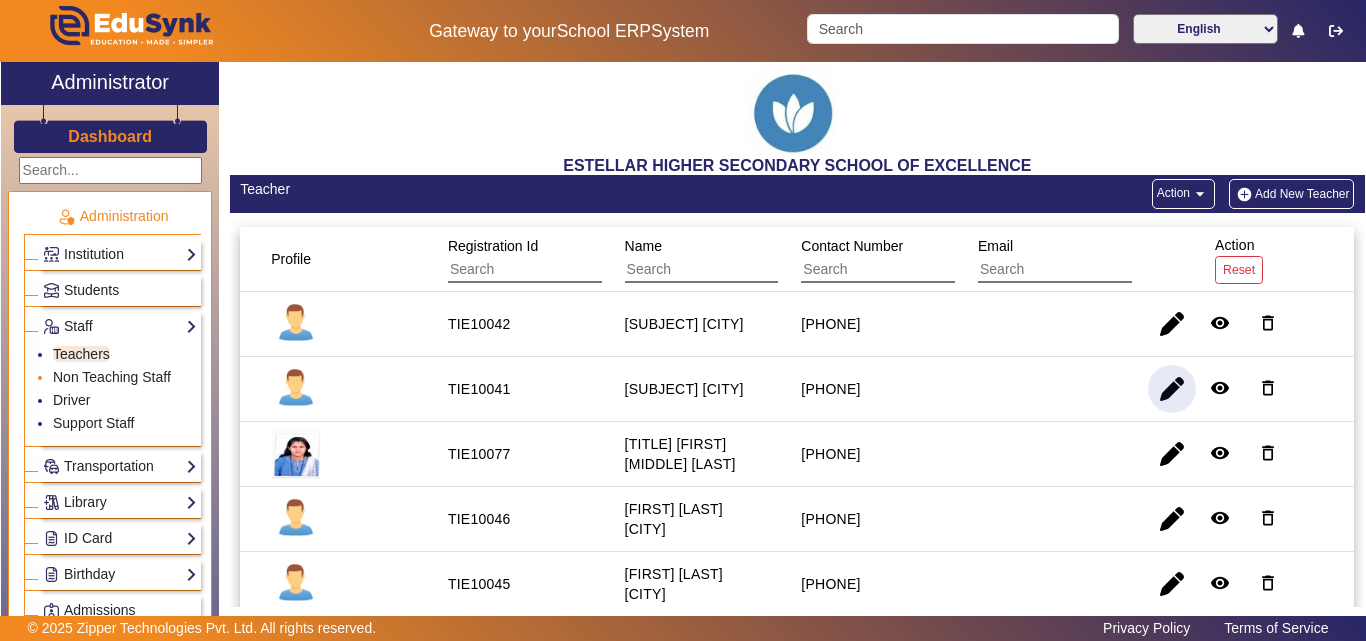 click on "Non Teaching Staff" 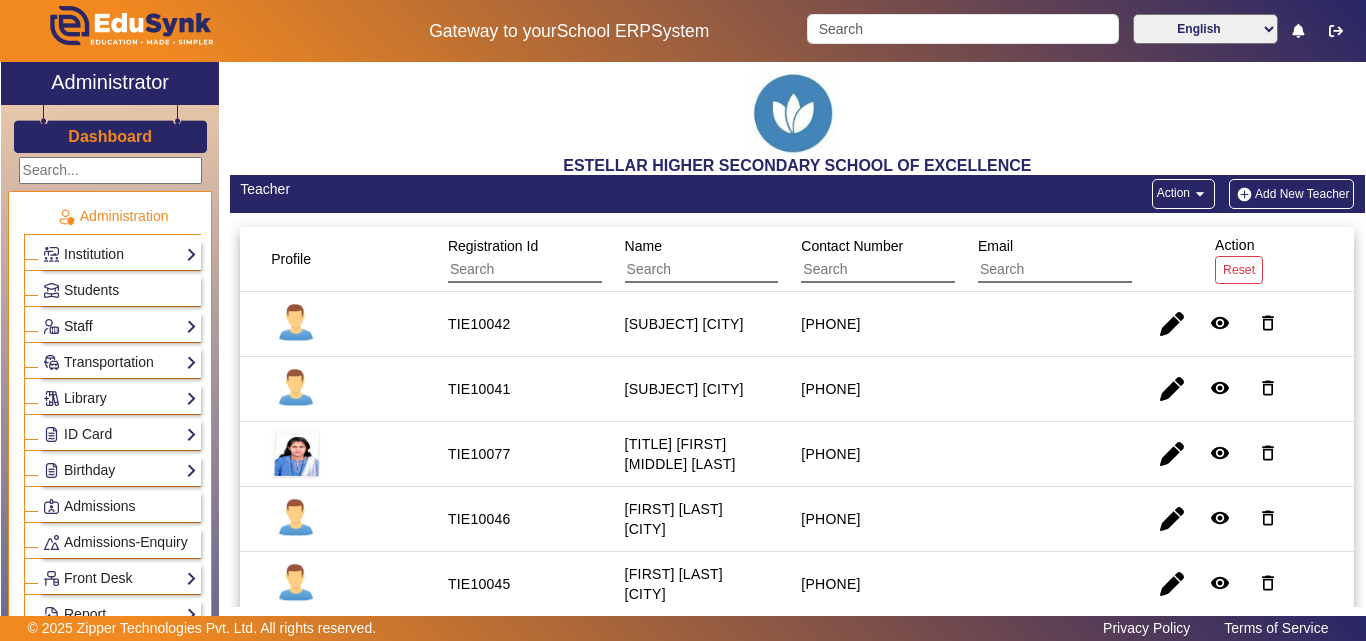 click on "Staff" 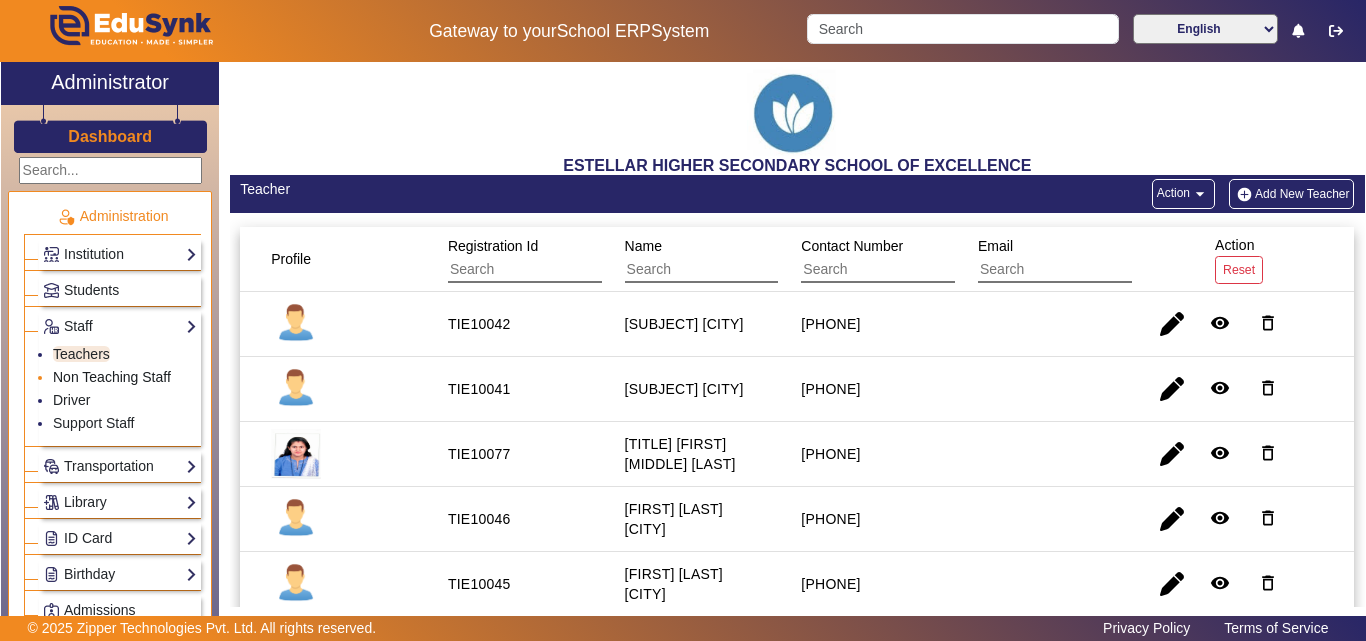 click on "Non Teaching Staff" 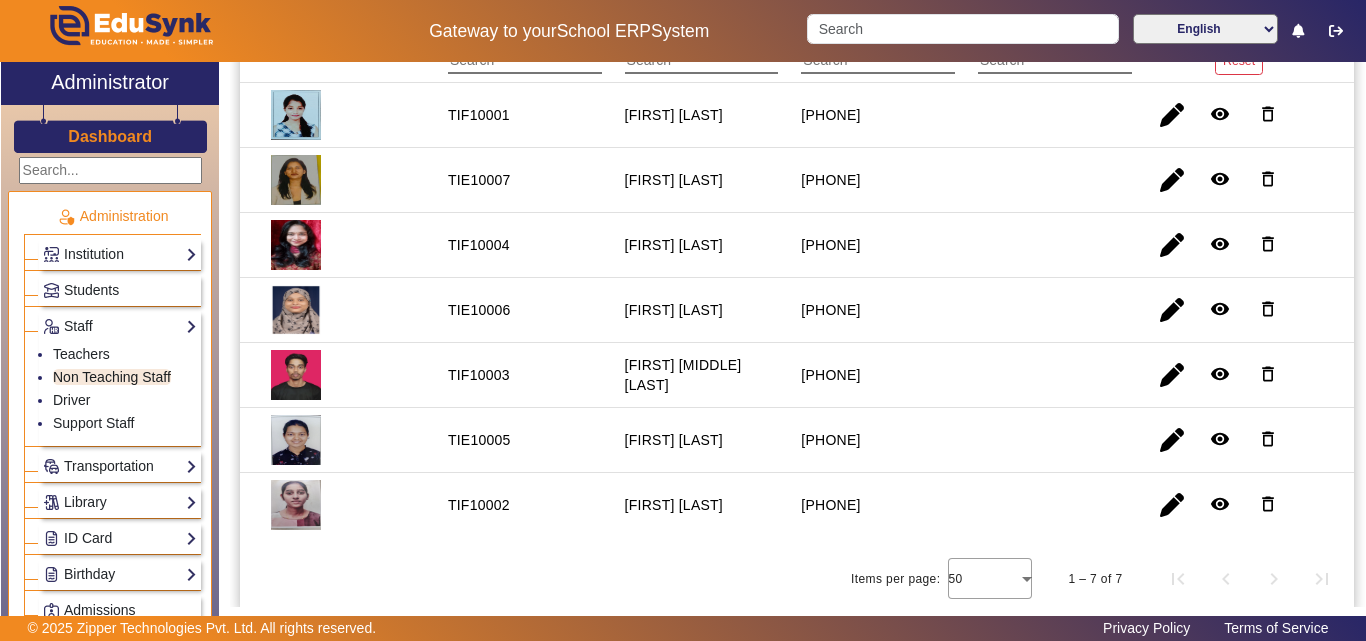 scroll, scrollTop: 109, scrollLeft: 0, axis: vertical 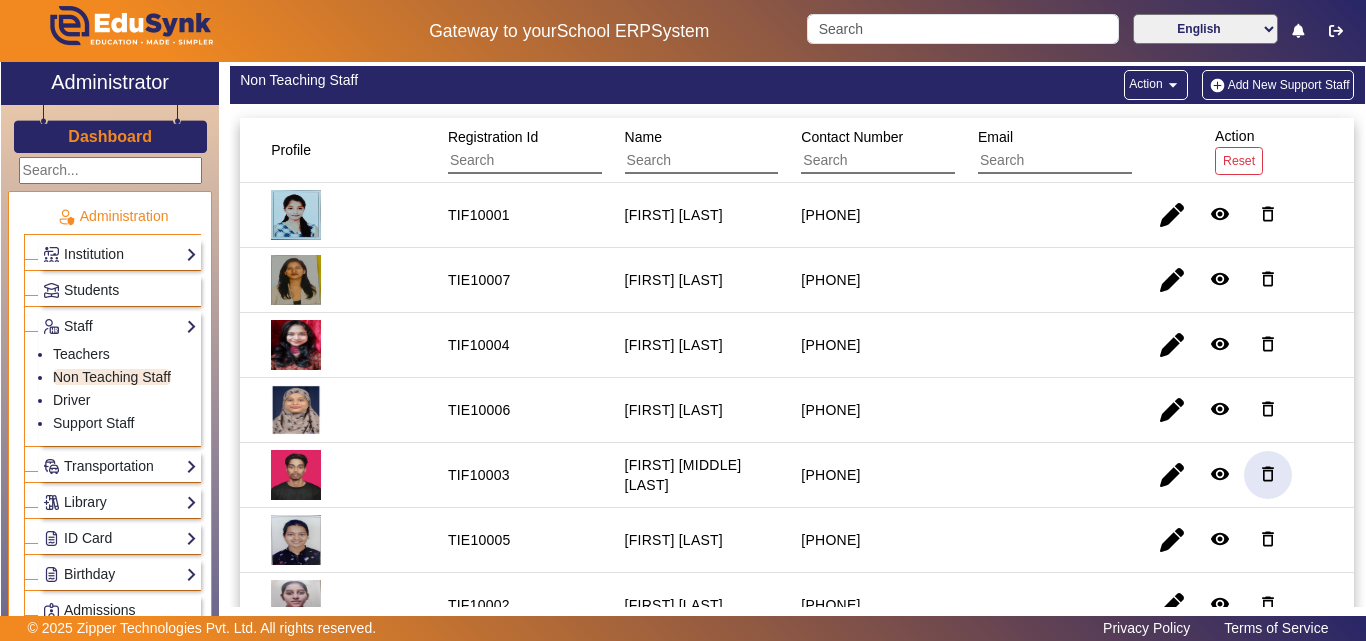 click on "delete_outline" 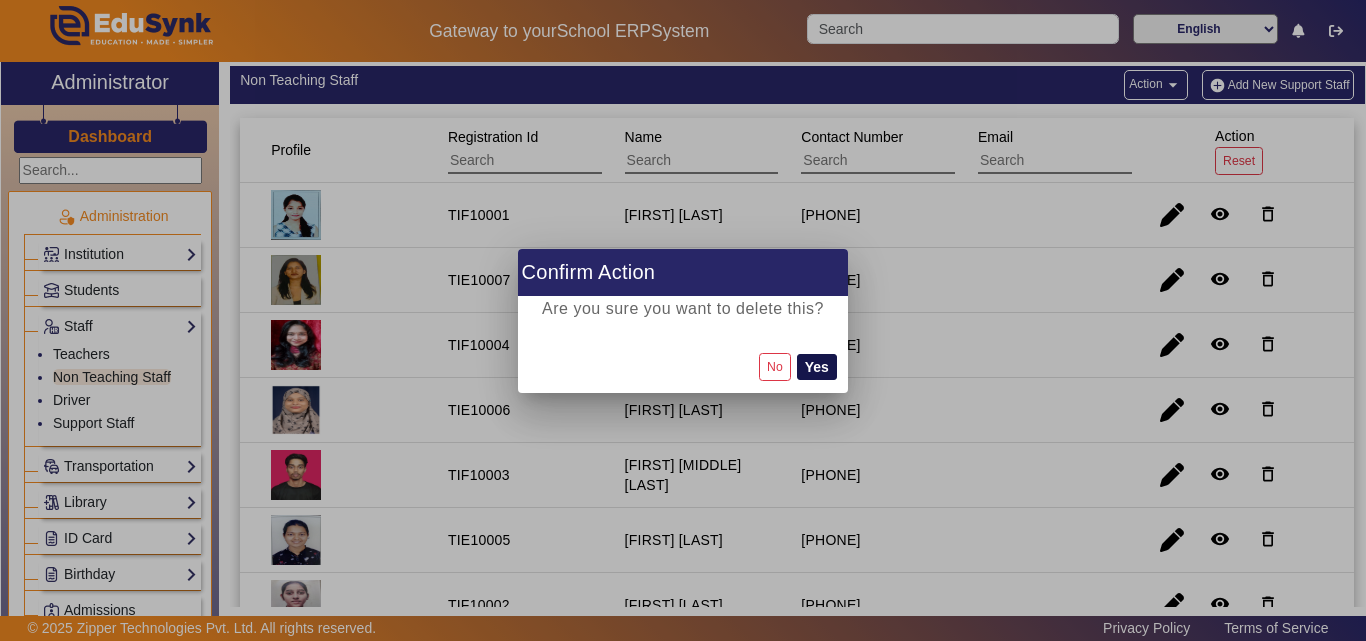 click on "Yes" at bounding box center (817, 367) 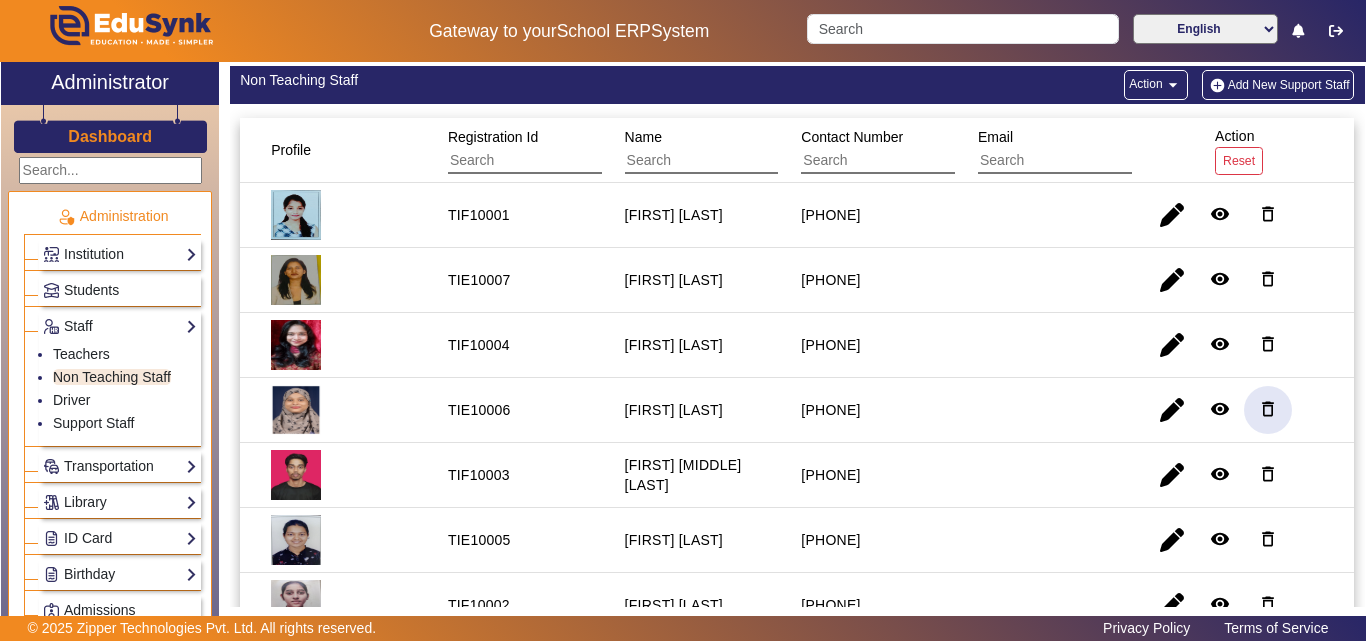 click on "delete_outline" 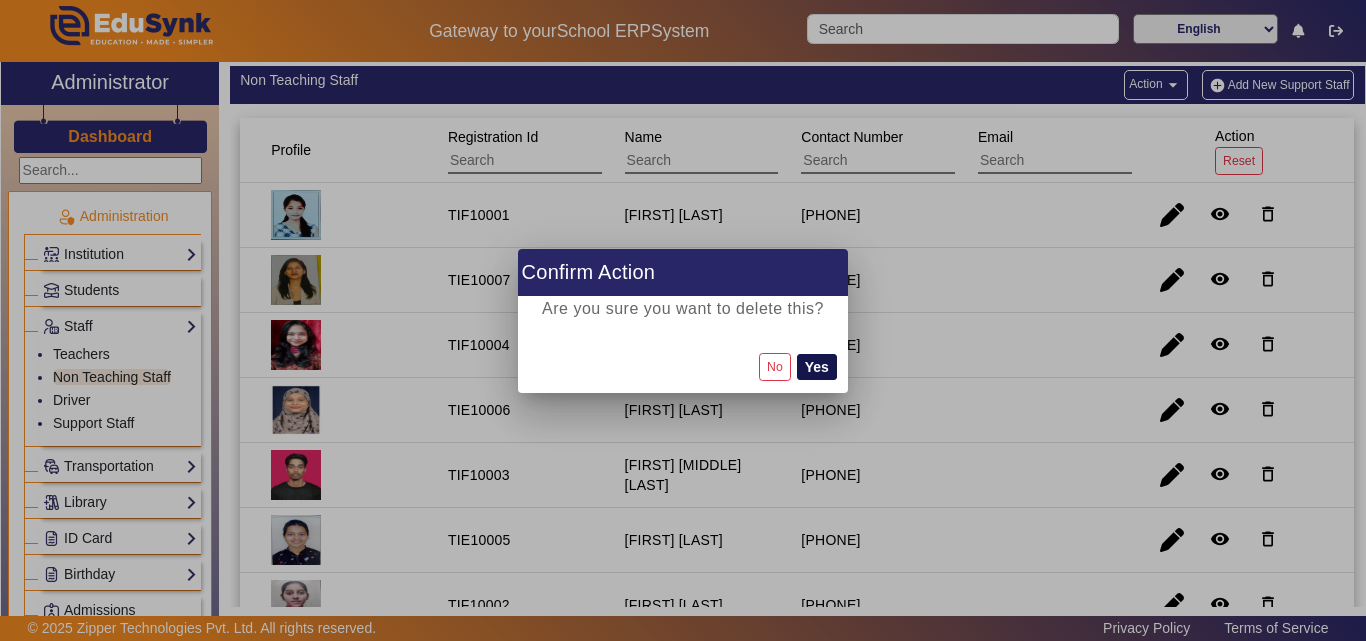 click on "Yes" at bounding box center [817, 367] 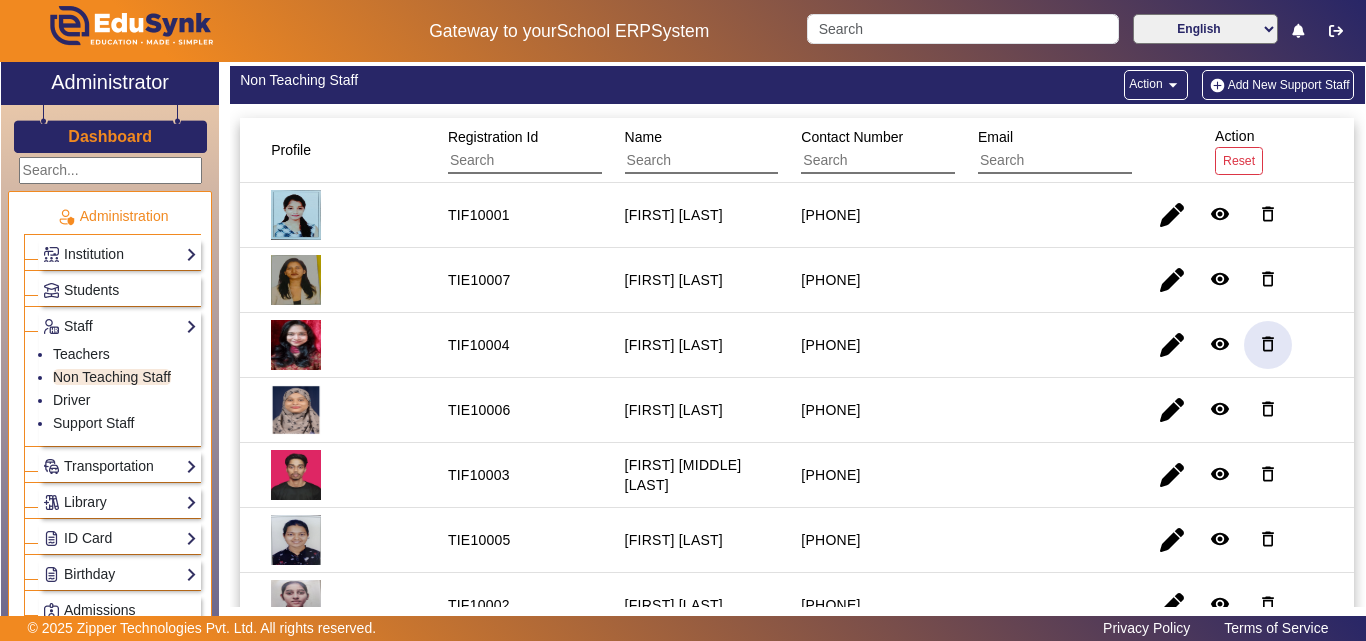 click on "delete_outline" 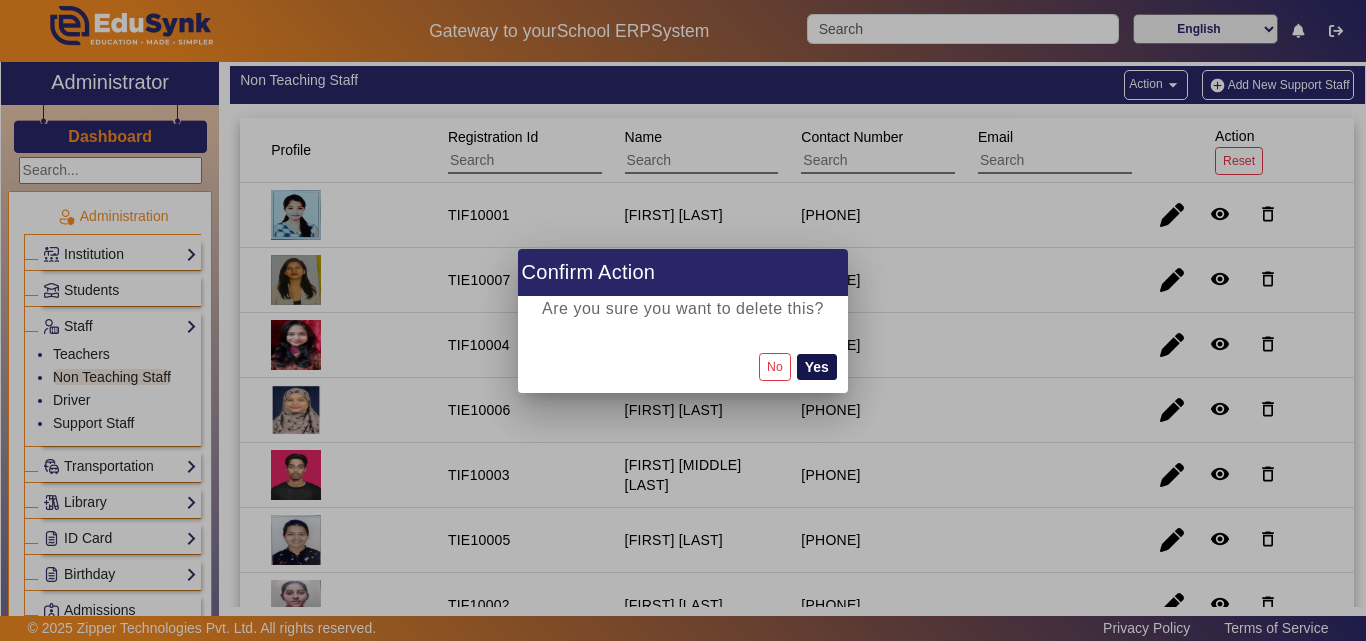 click on "Yes" at bounding box center [817, 367] 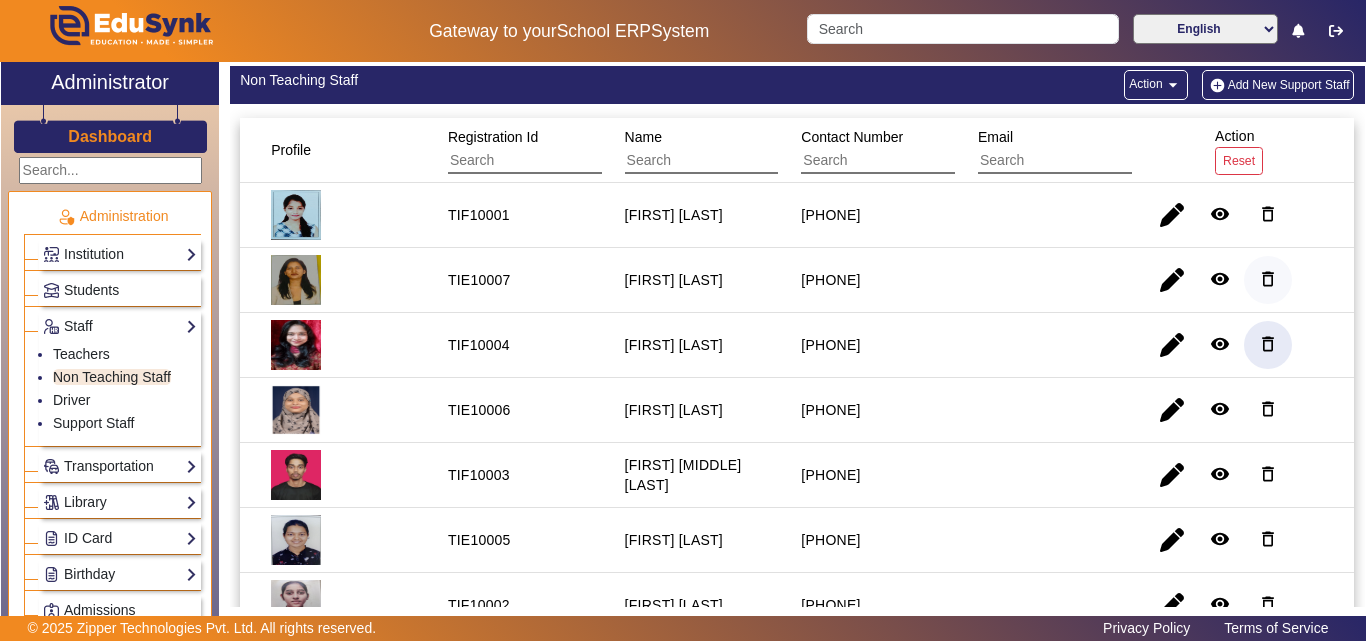 click on "delete_outline" at bounding box center [1268, 344] 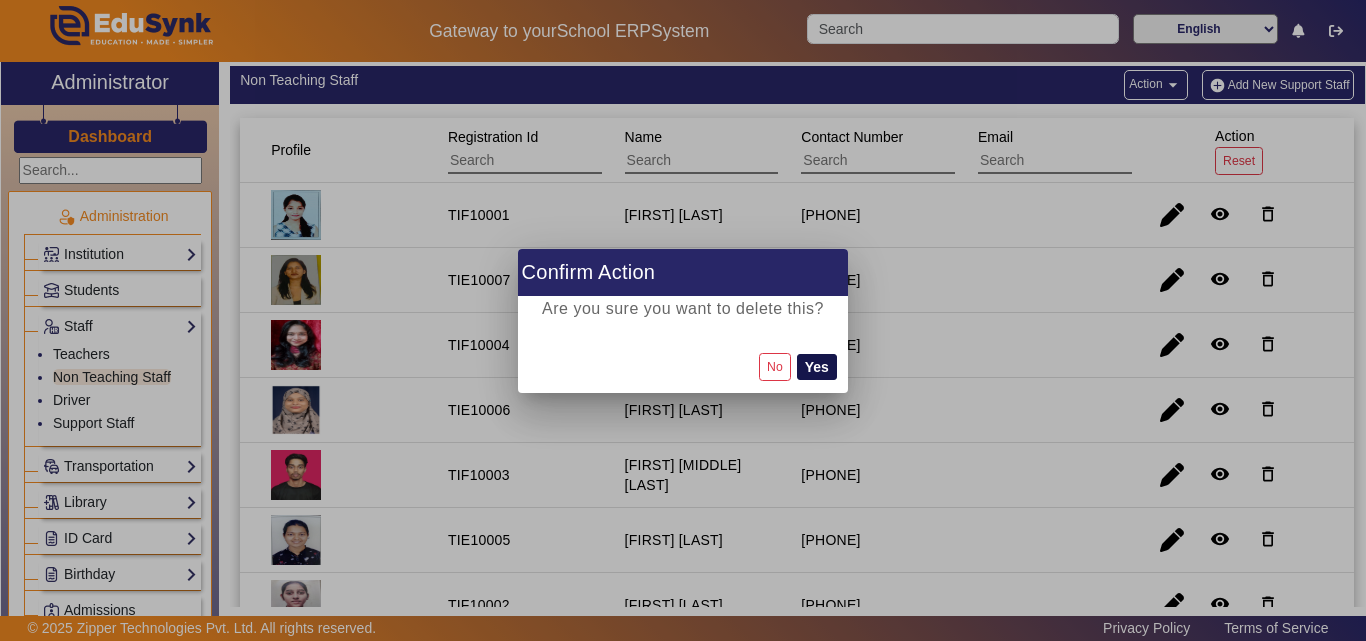 click on "Yes" at bounding box center (817, 367) 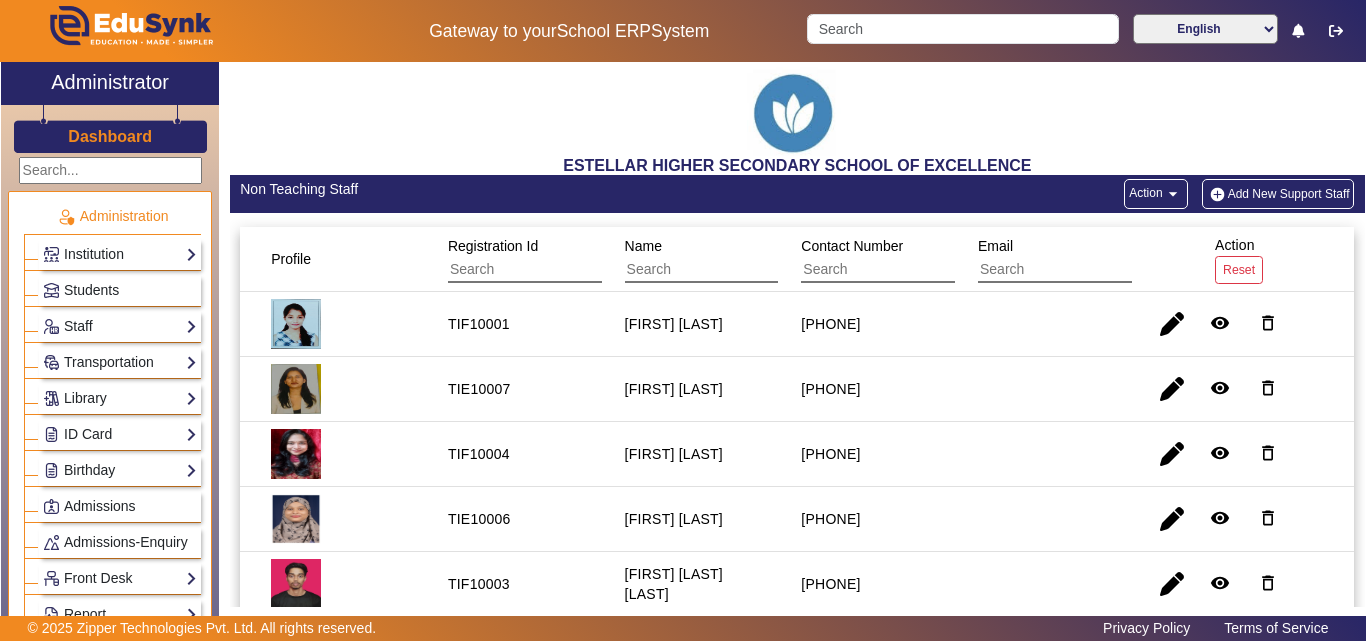 scroll, scrollTop: 0, scrollLeft: 0, axis: both 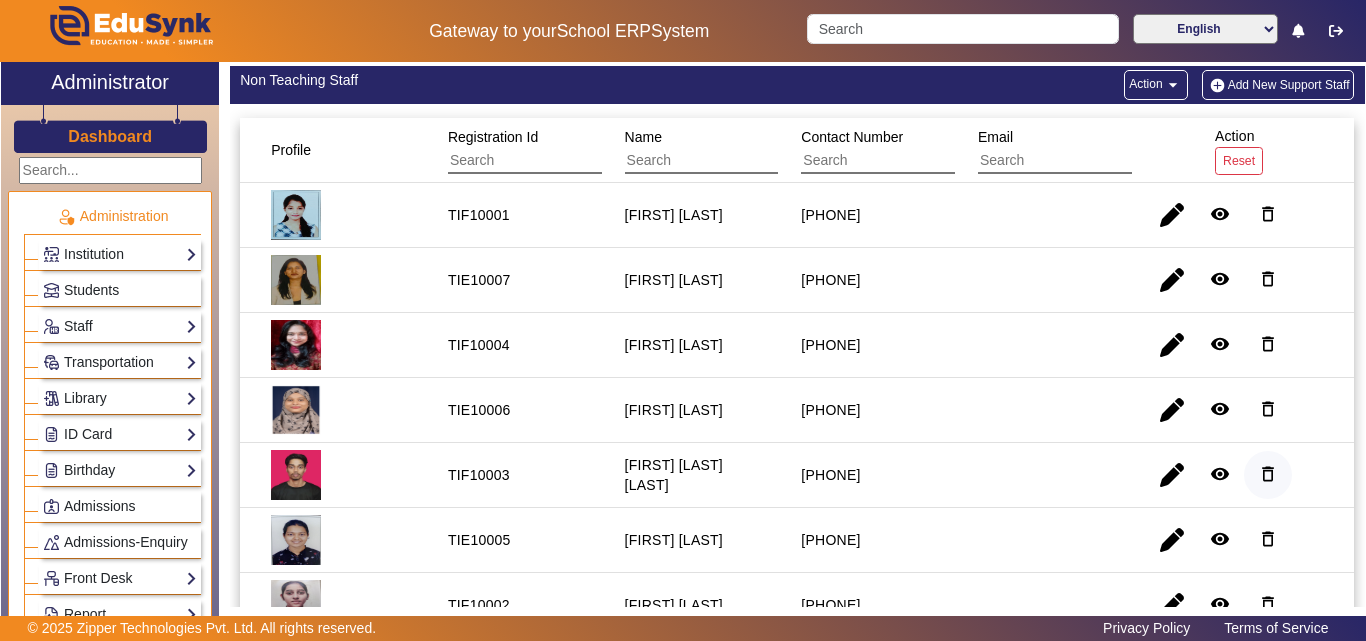 click on "delete_outline" at bounding box center [1268, 539] 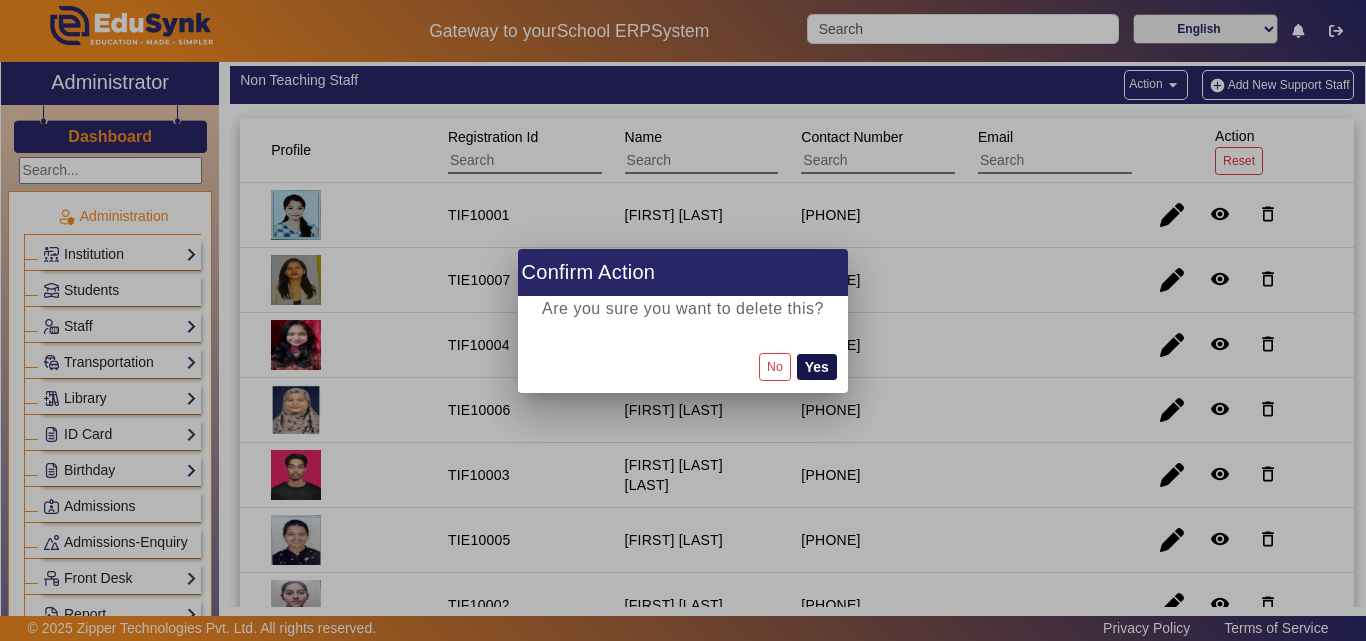 click on "Yes" at bounding box center [817, 367] 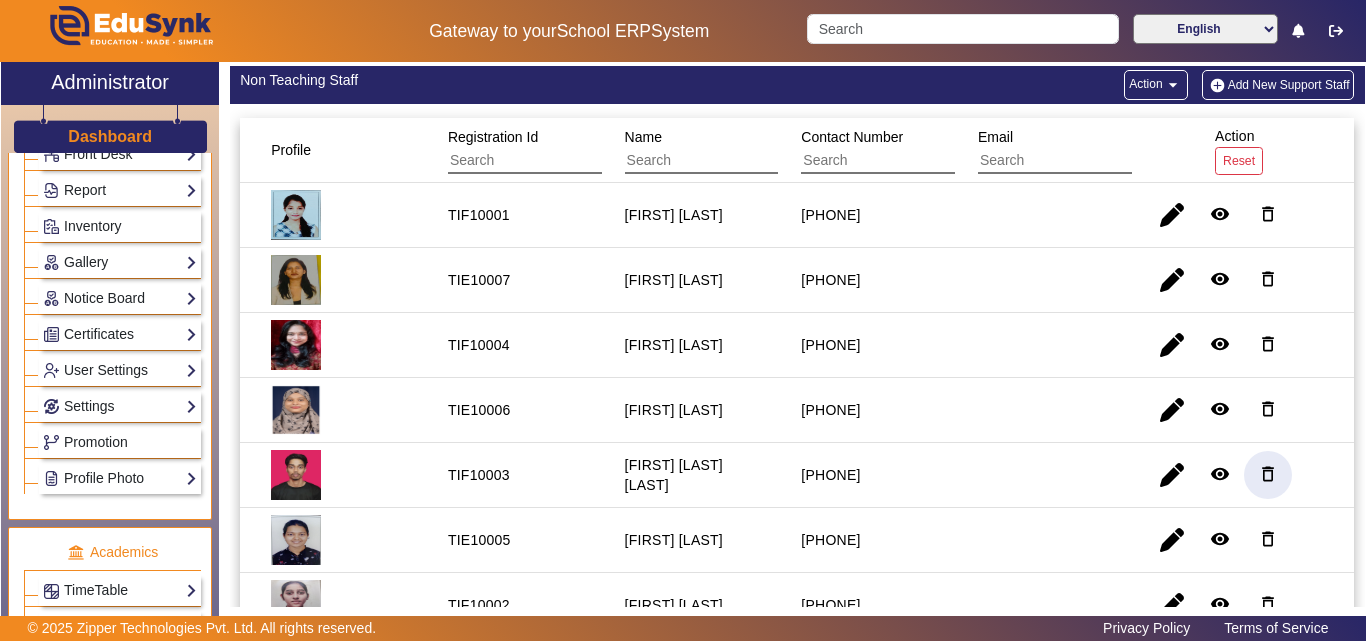 scroll, scrollTop: 600, scrollLeft: 0, axis: vertical 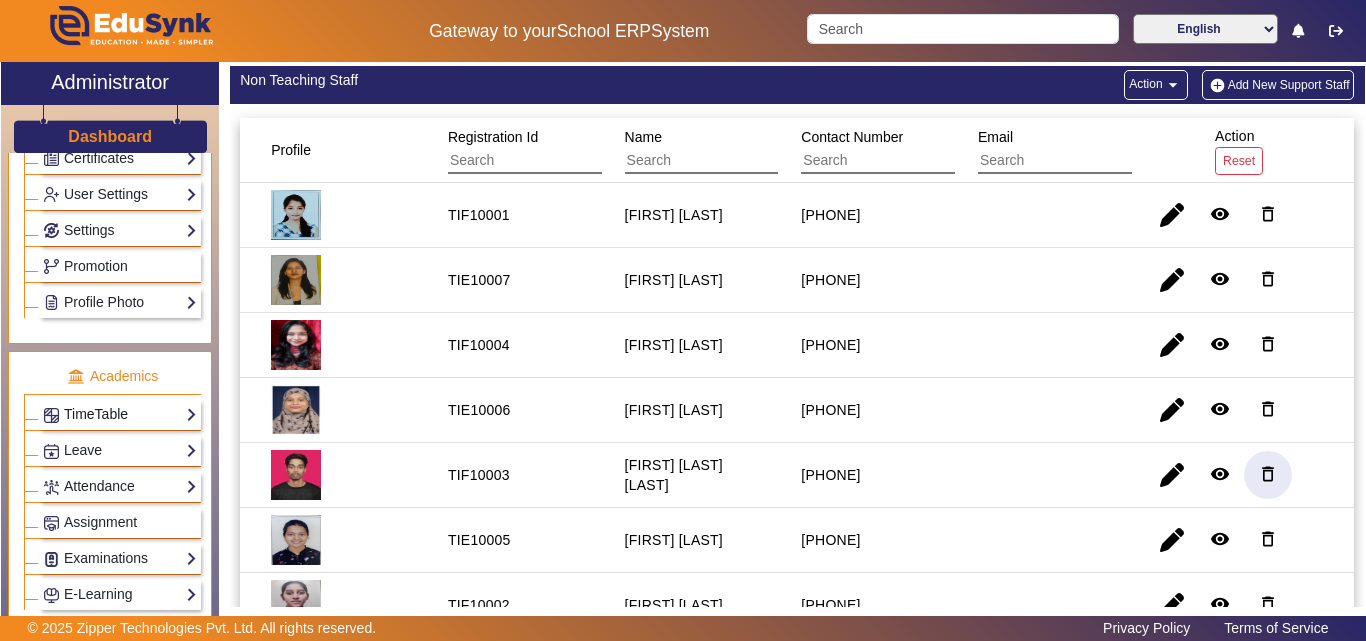 click on "TimeTable" 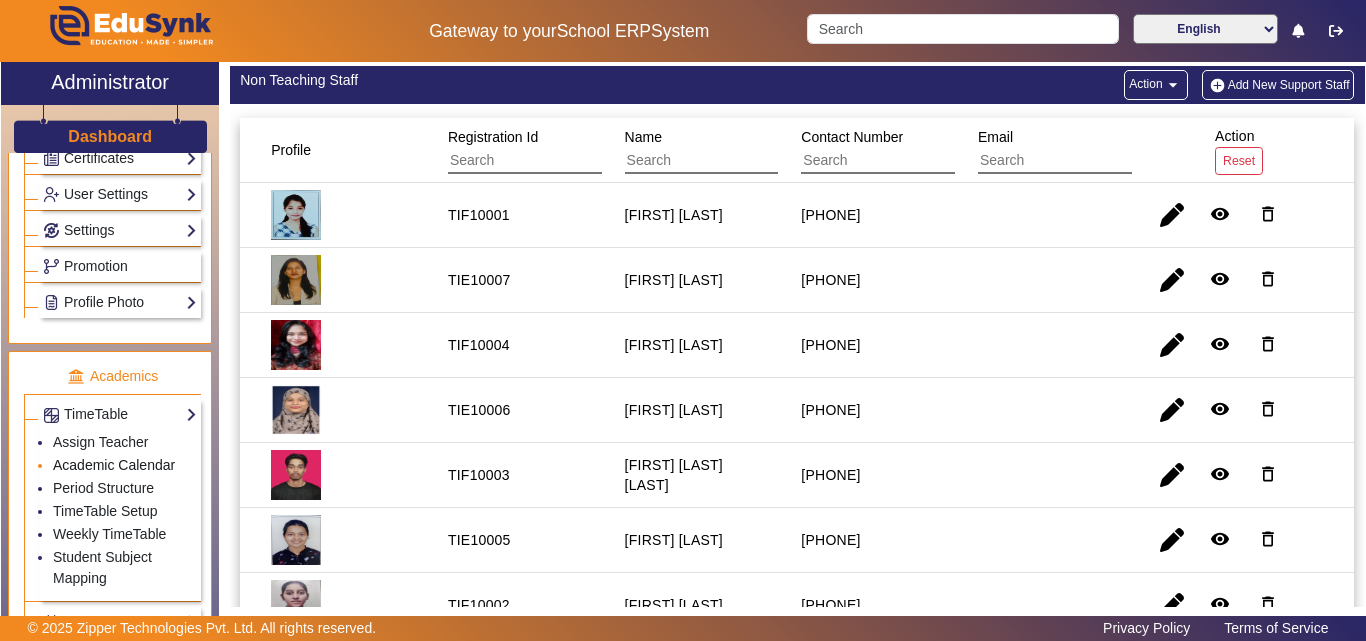 click on "Academic Calendar" 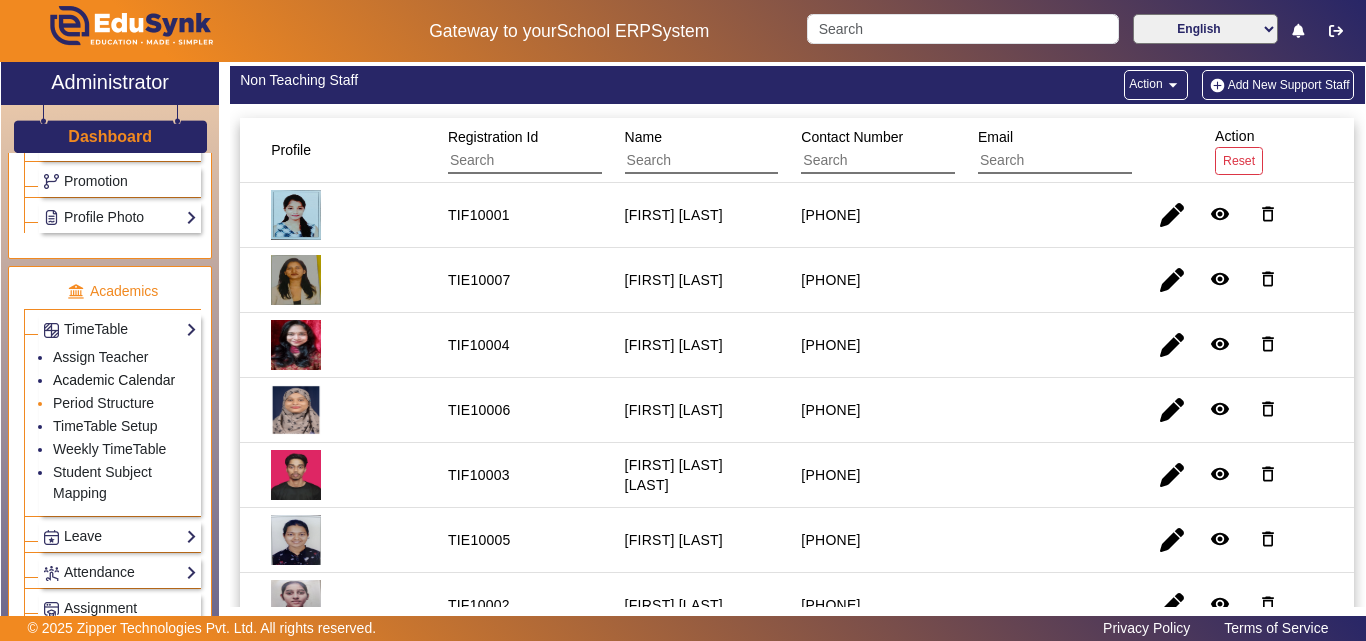 scroll, scrollTop: 800, scrollLeft: 0, axis: vertical 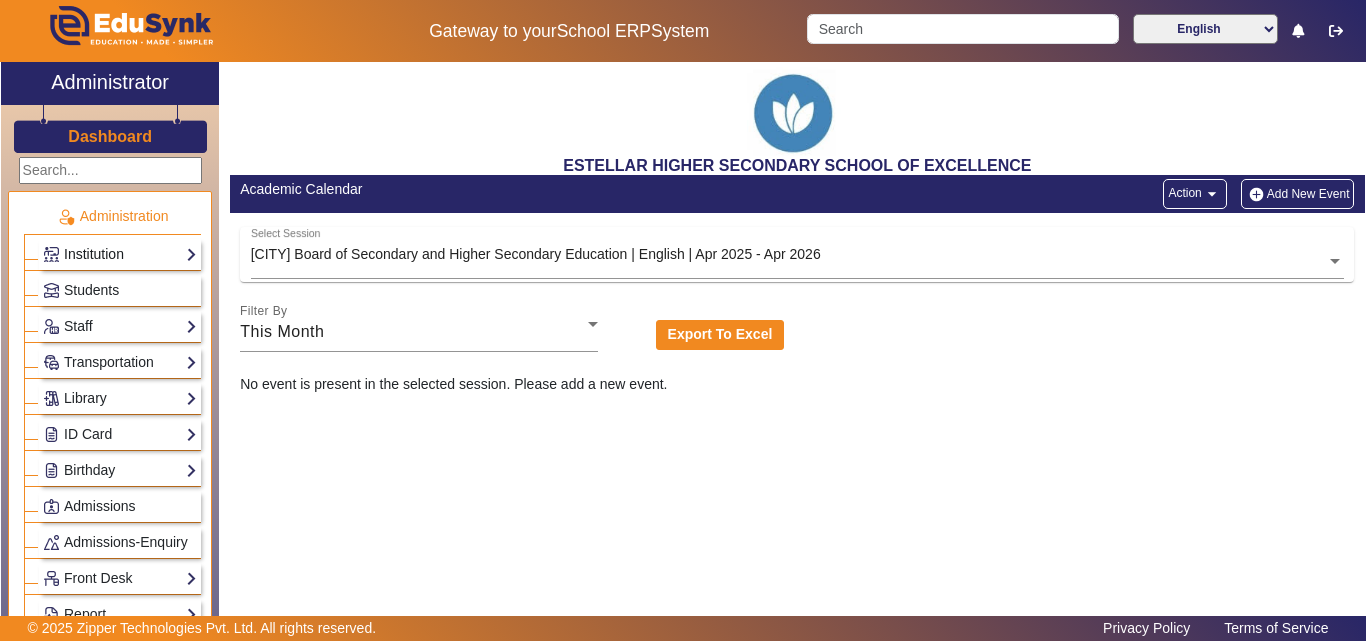 click on "Institution" 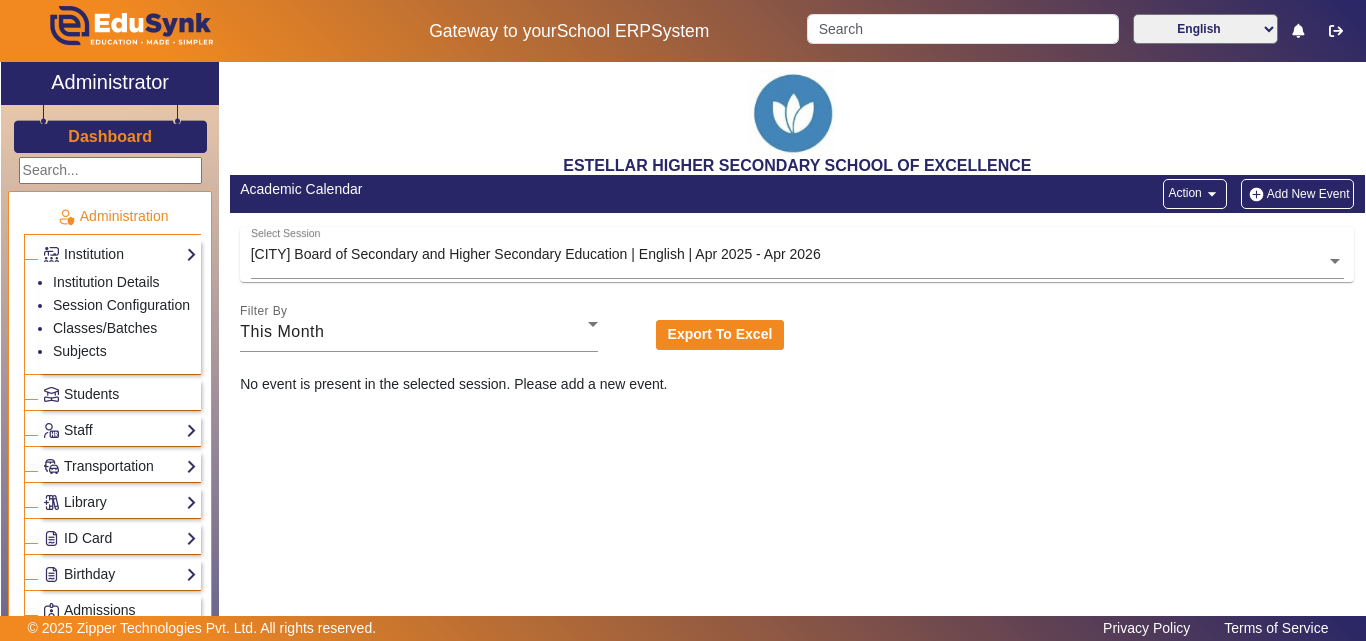 drag, startPoint x: 550, startPoint y: 640, endPoint x: 550, endPoint y: 653, distance: 13 